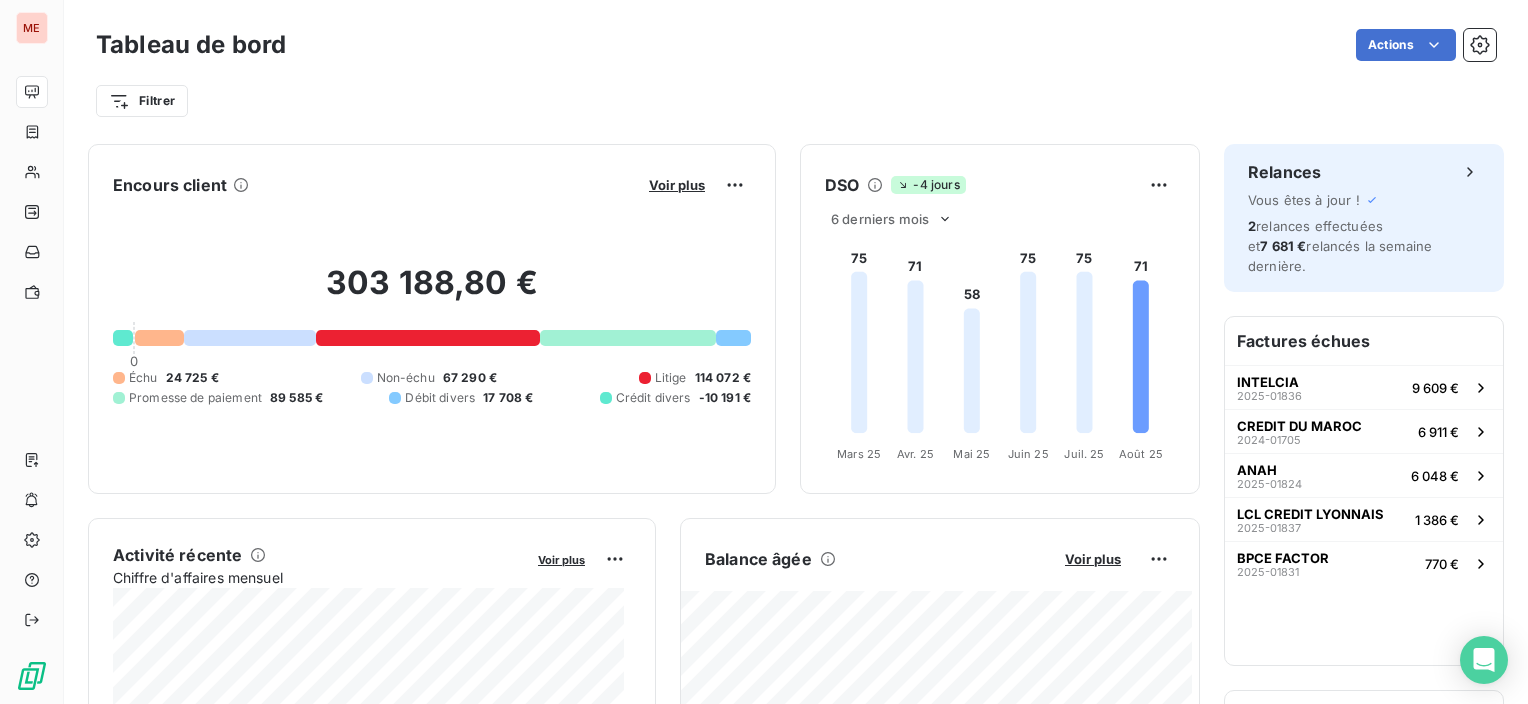 scroll, scrollTop: 0, scrollLeft: 0, axis: both 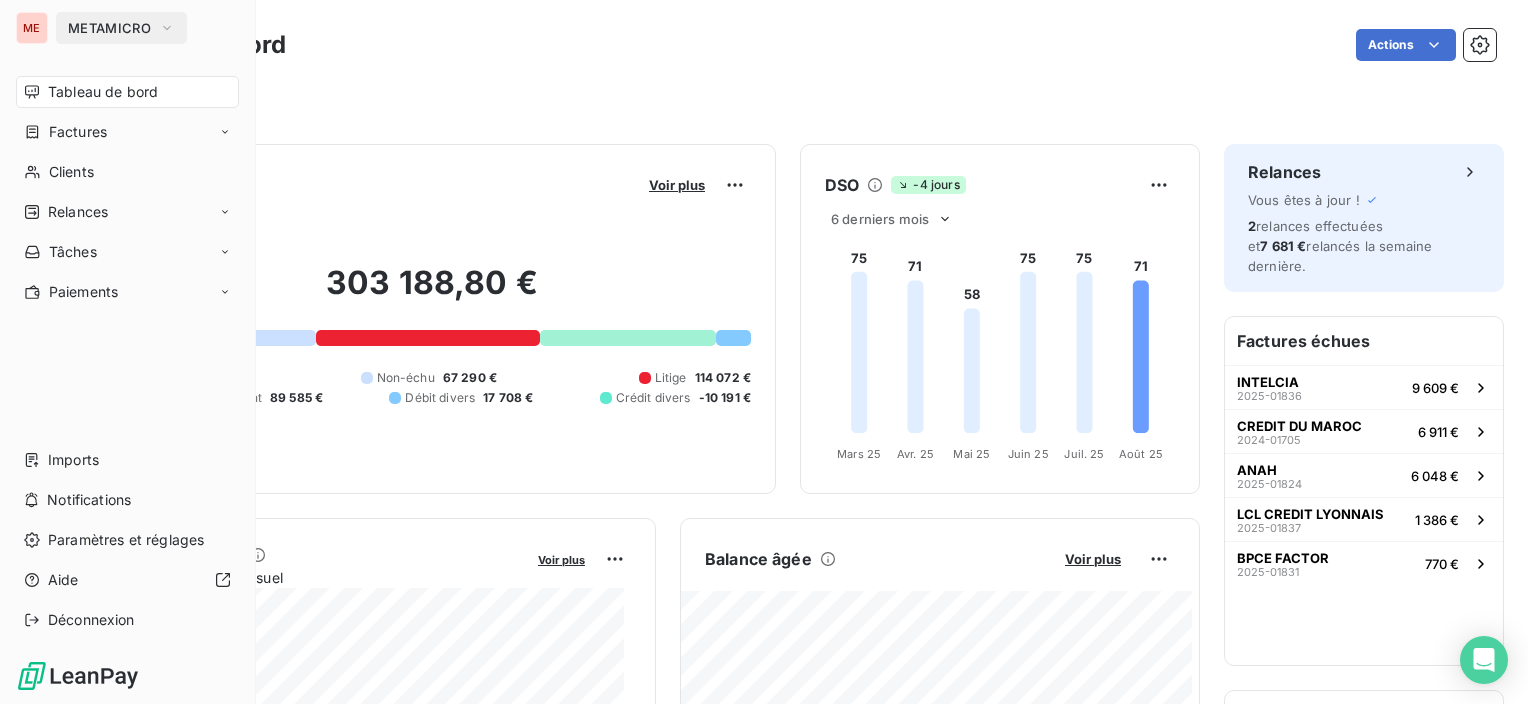 click on "METAMICRO" at bounding box center [121, 28] 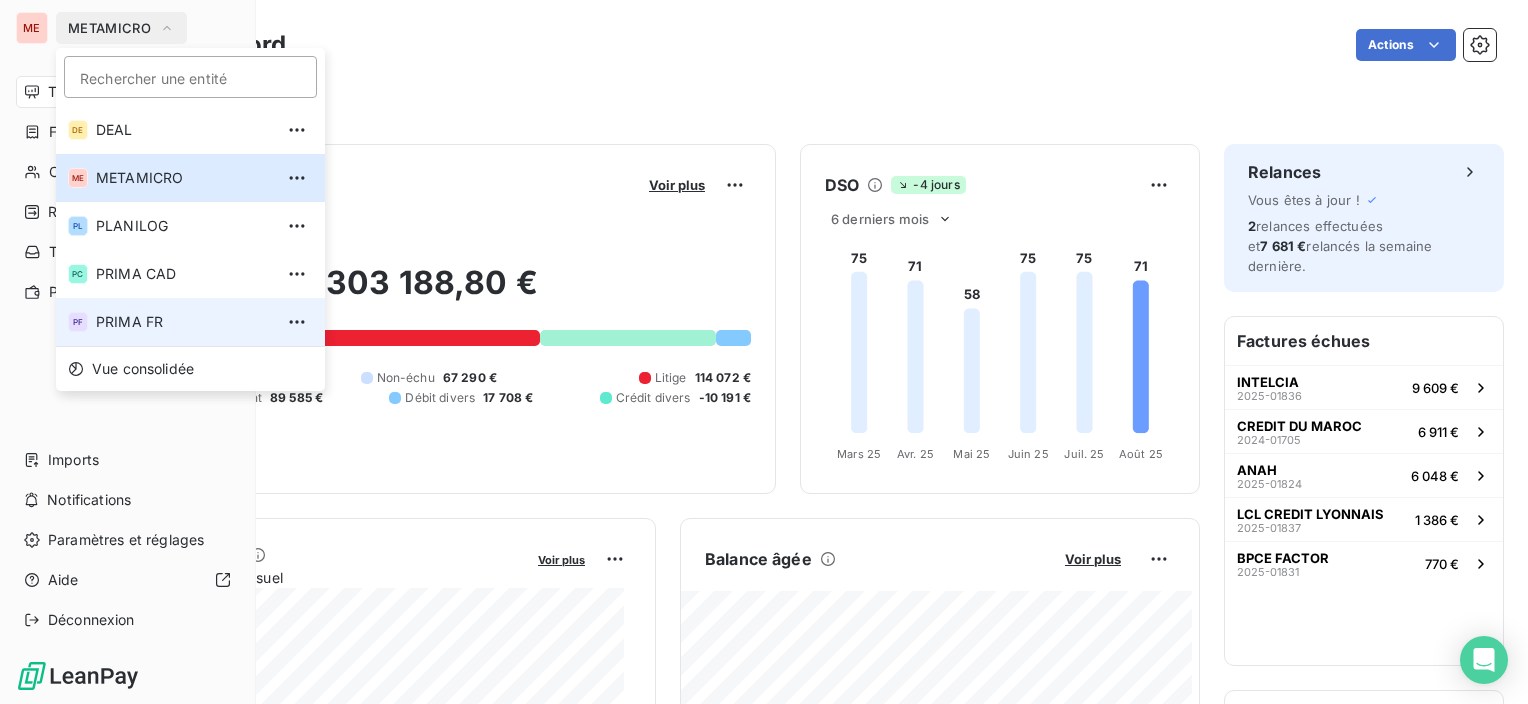 click on "PF PRIMA FR" at bounding box center [190, 322] 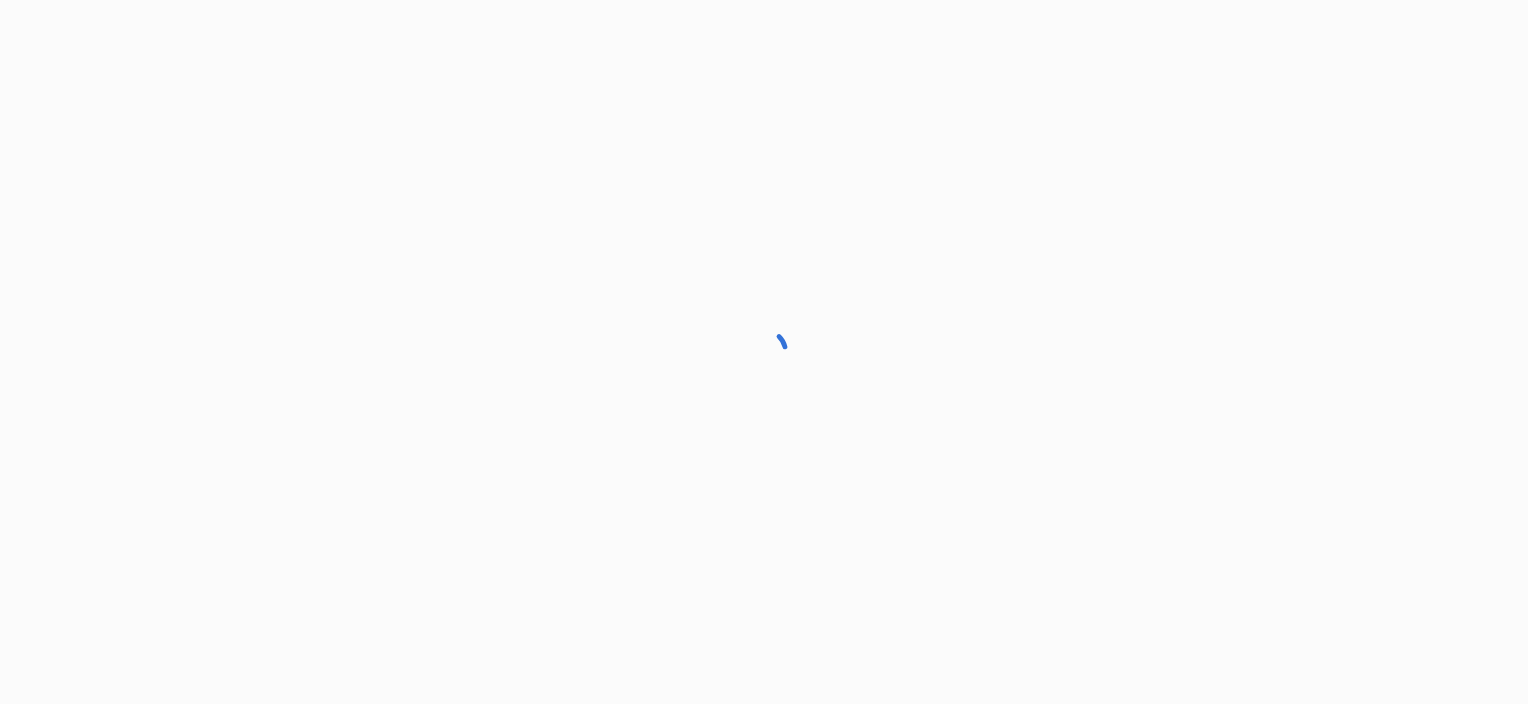 scroll, scrollTop: 0, scrollLeft: 0, axis: both 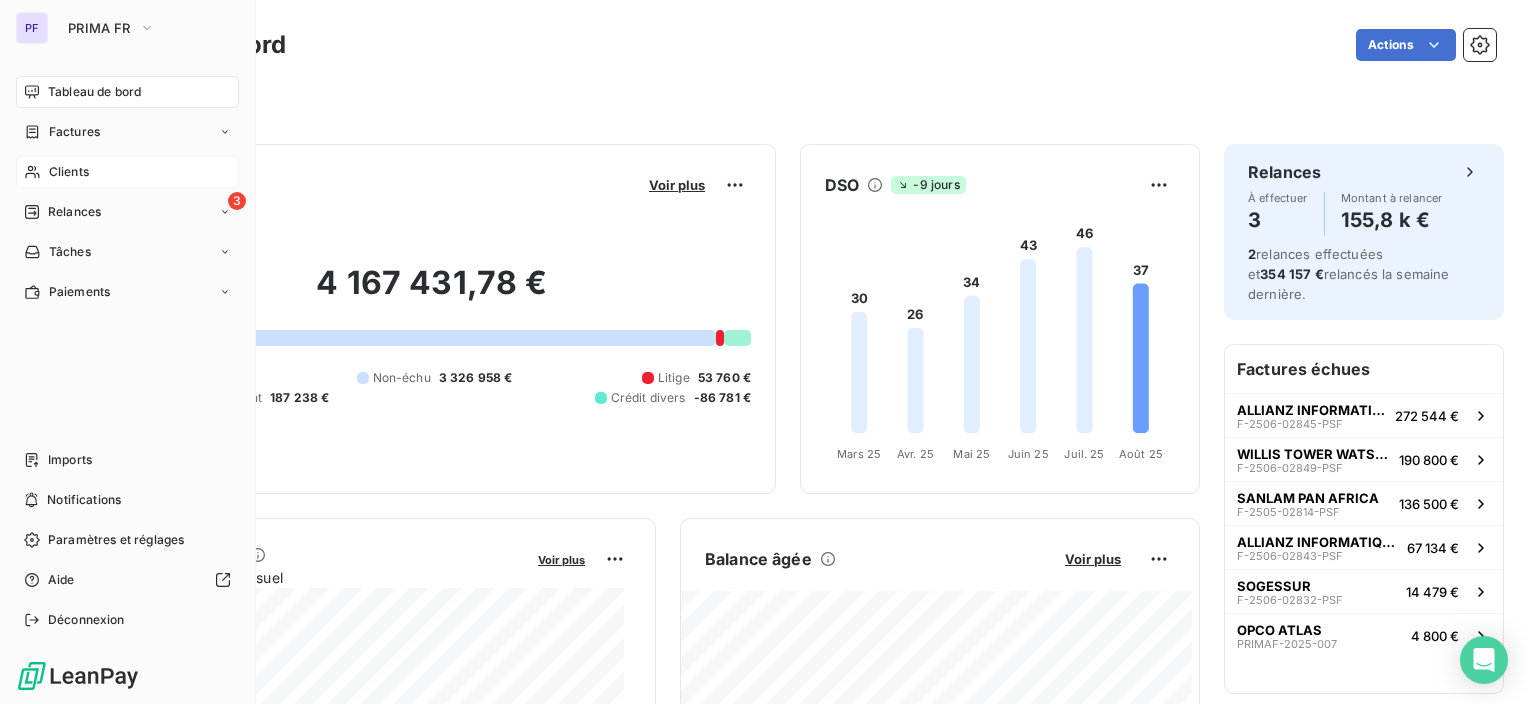click on "Clients" at bounding box center (69, 172) 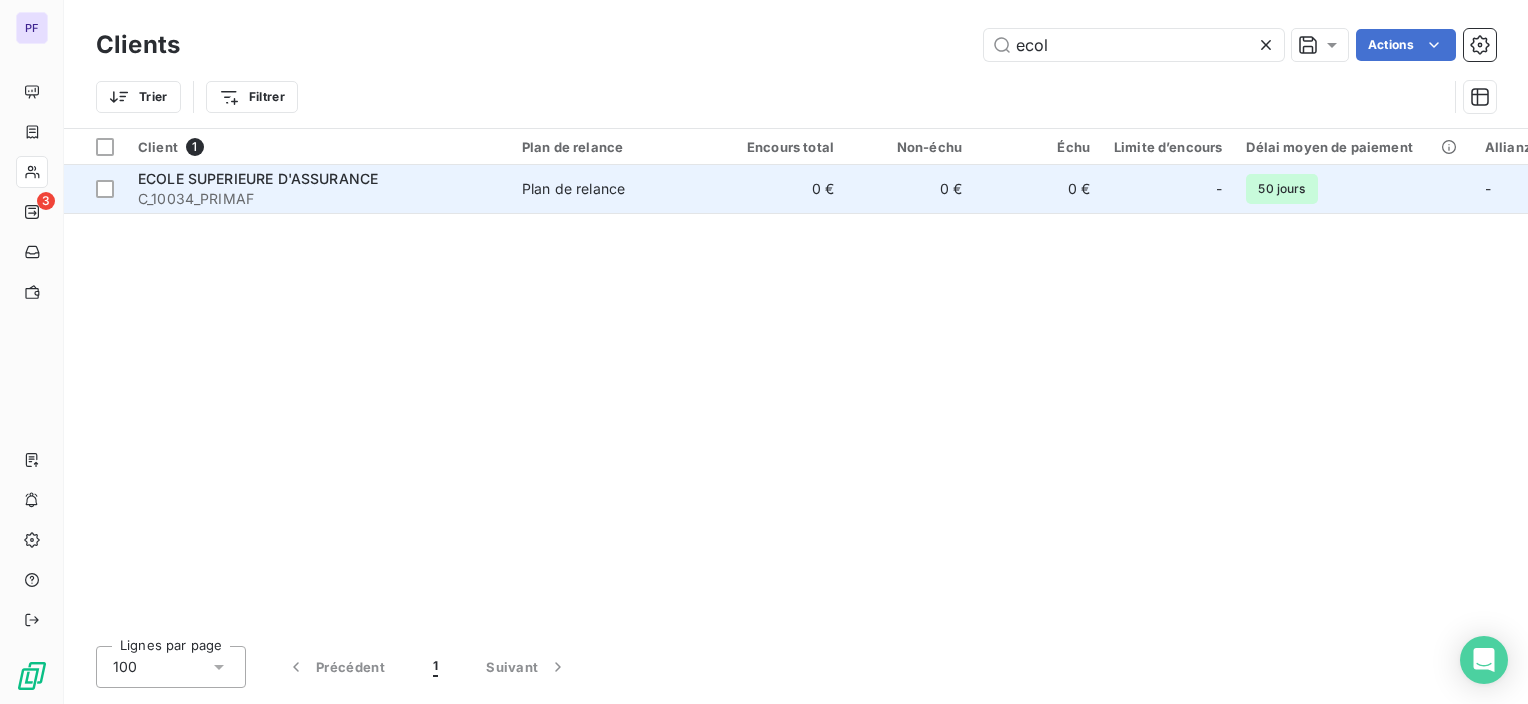 type on "ecol" 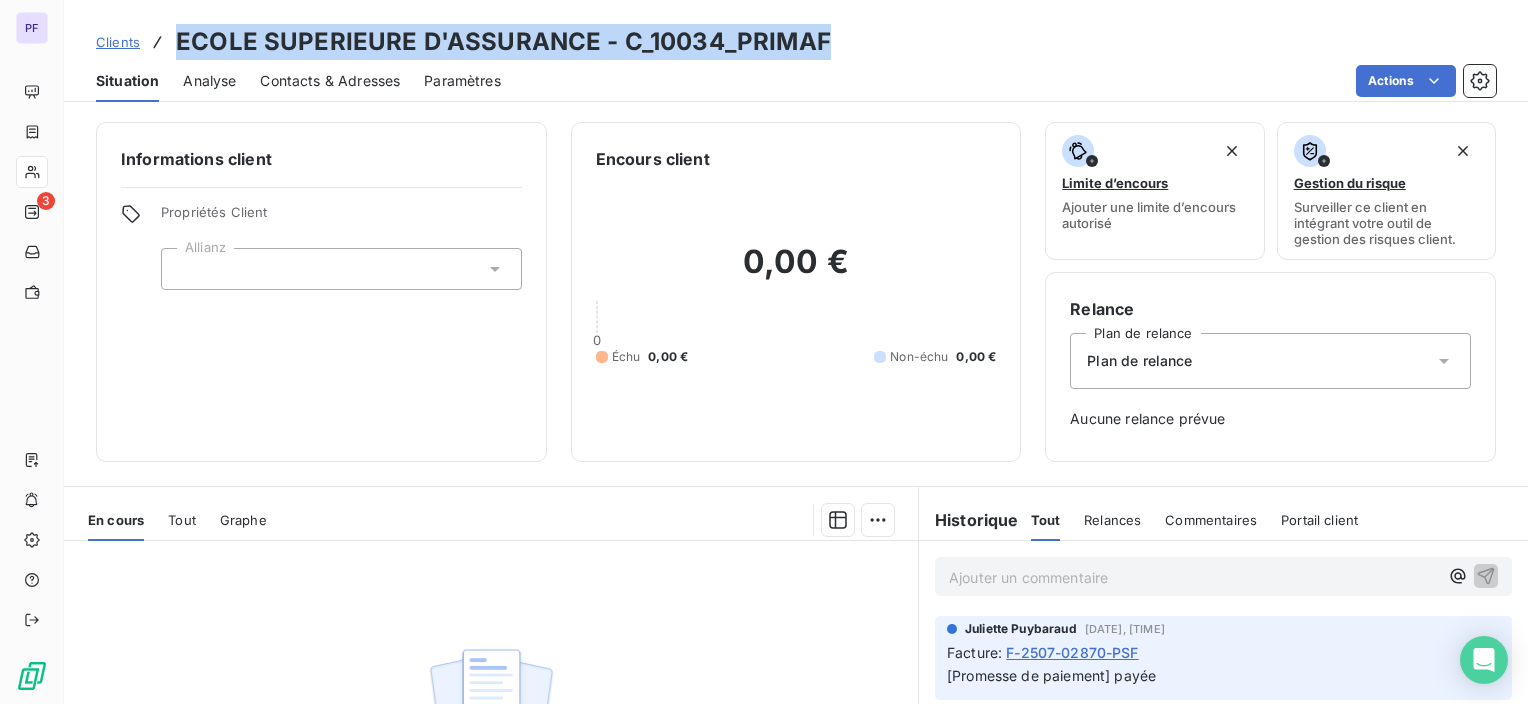 drag, startPoint x: 175, startPoint y: 42, endPoint x: 825, endPoint y: 41, distance: 650.0008 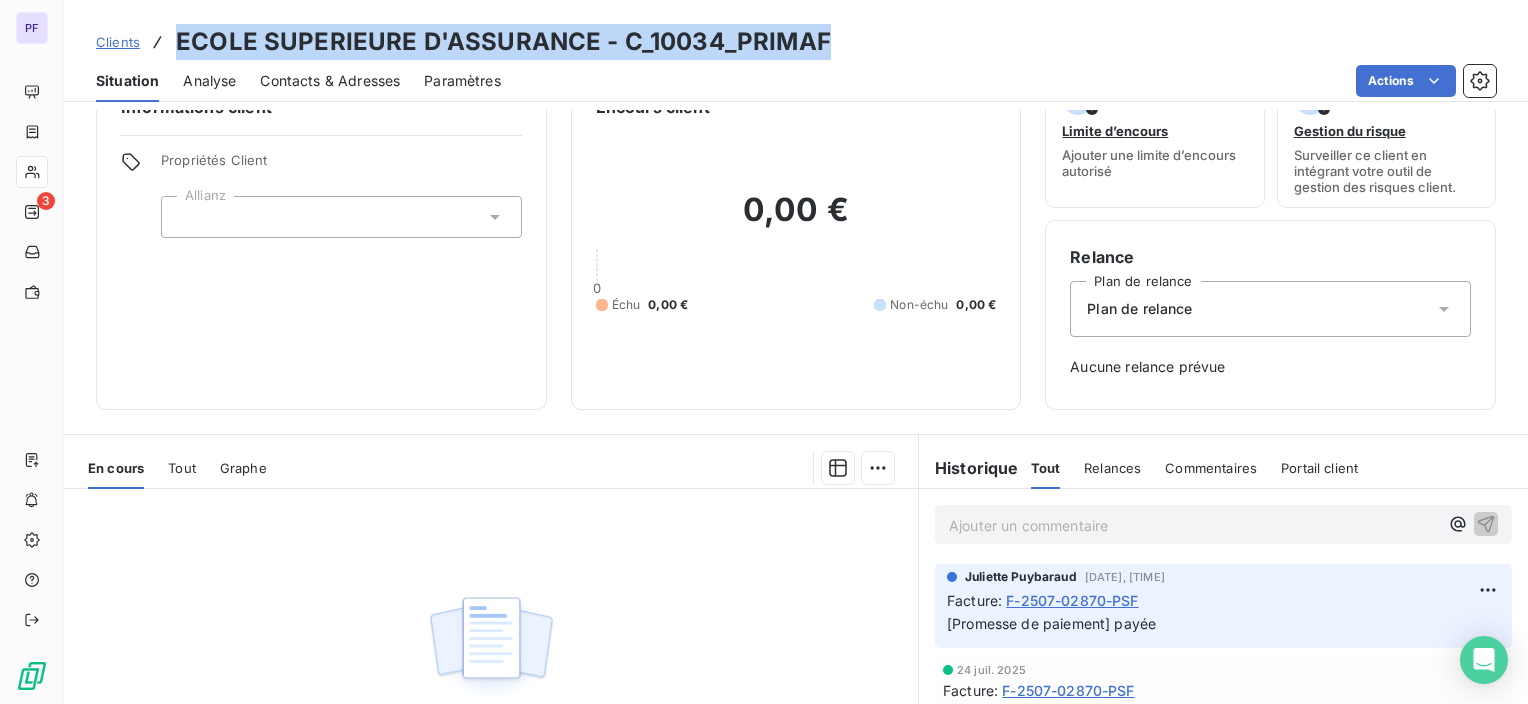 scroll, scrollTop: 100, scrollLeft: 0, axis: vertical 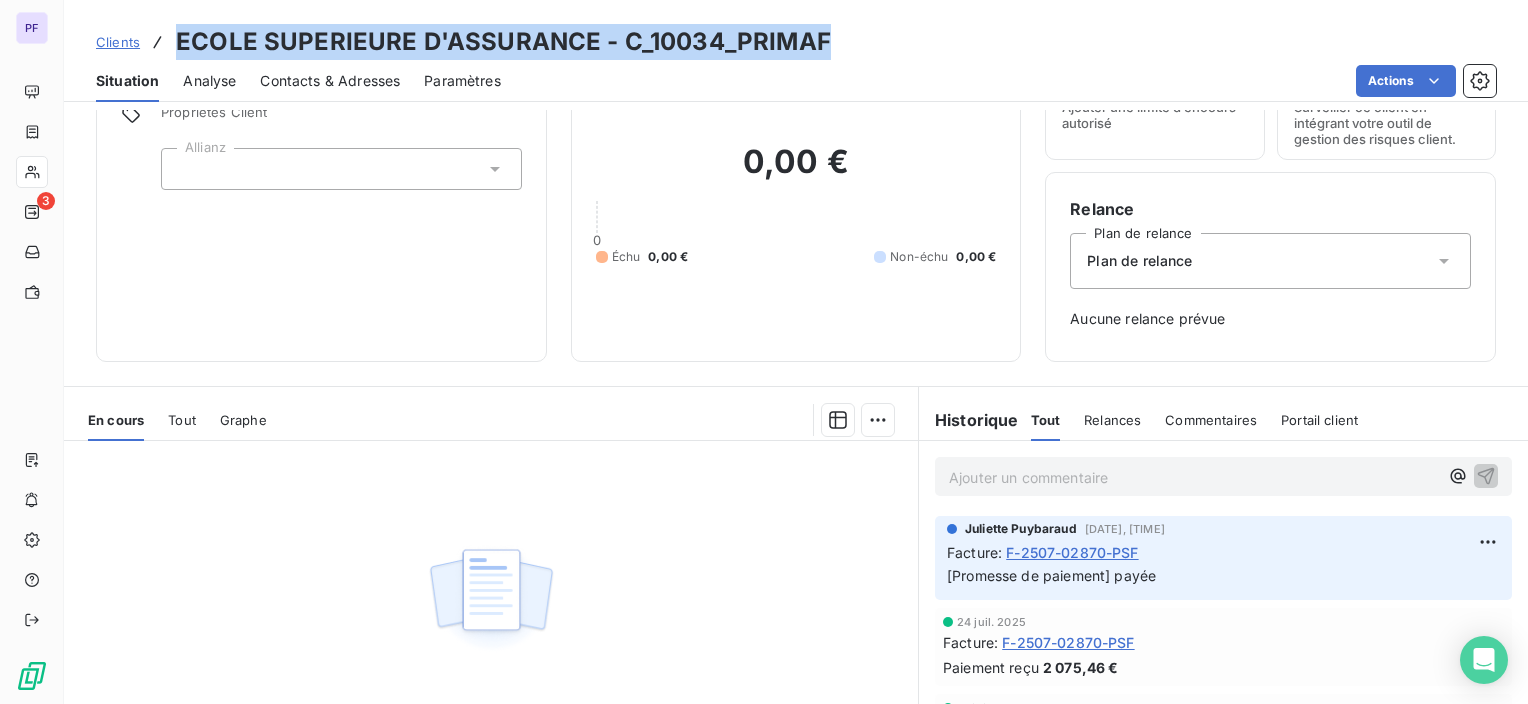 click on "Tout" at bounding box center (182, 420) 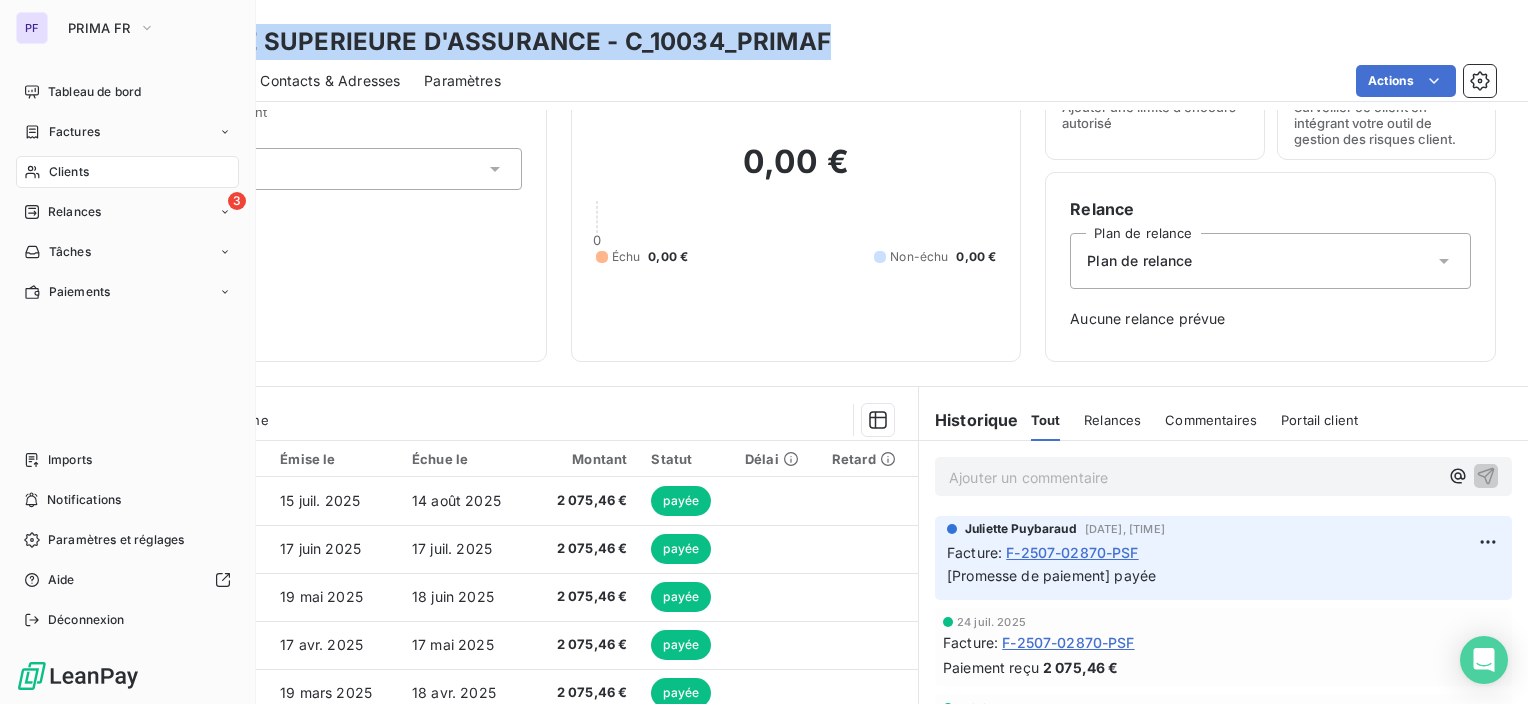 click on "Clients" at bounding box center [69, 172] 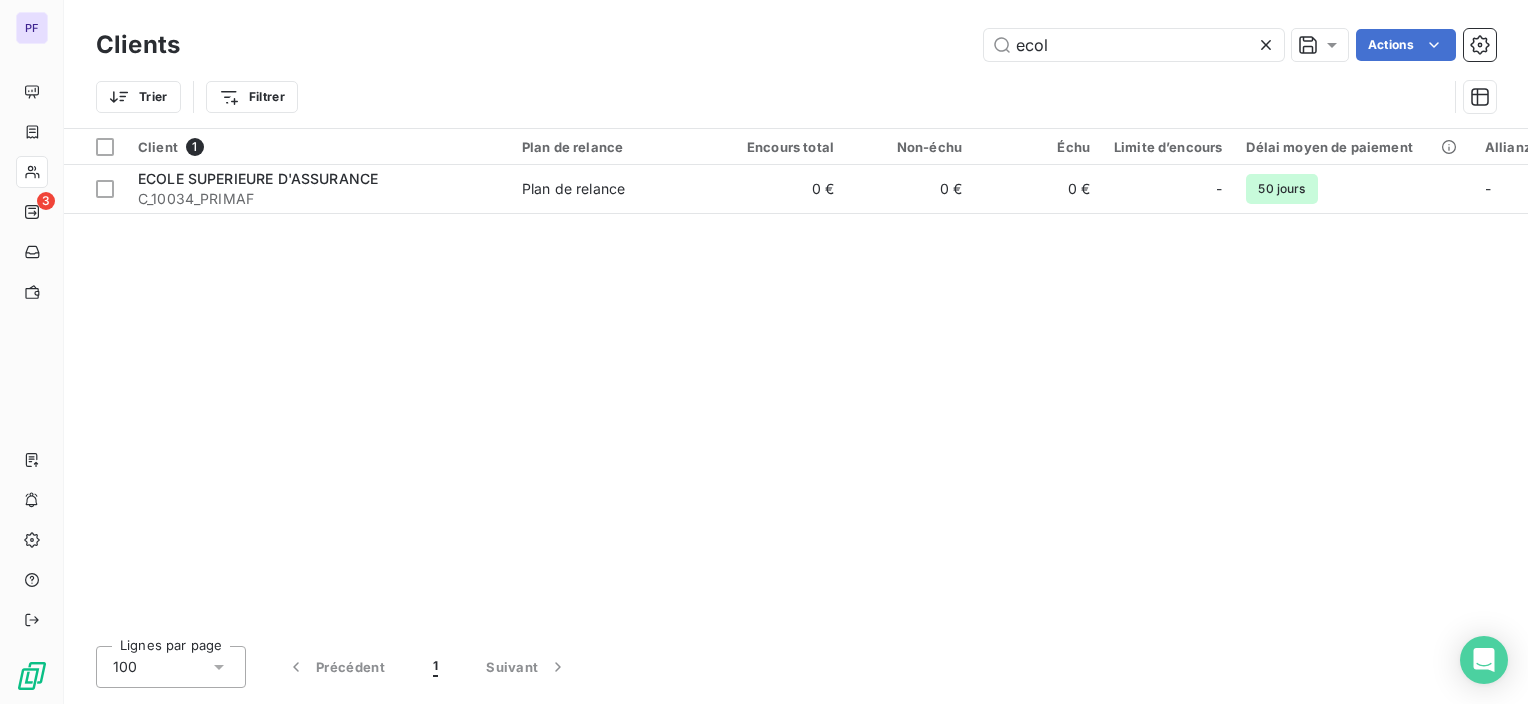 drag, startPoint x: 1071, startPoint y: 44, endPoint x: 793, endPoint y: 38, distance: 278.06473 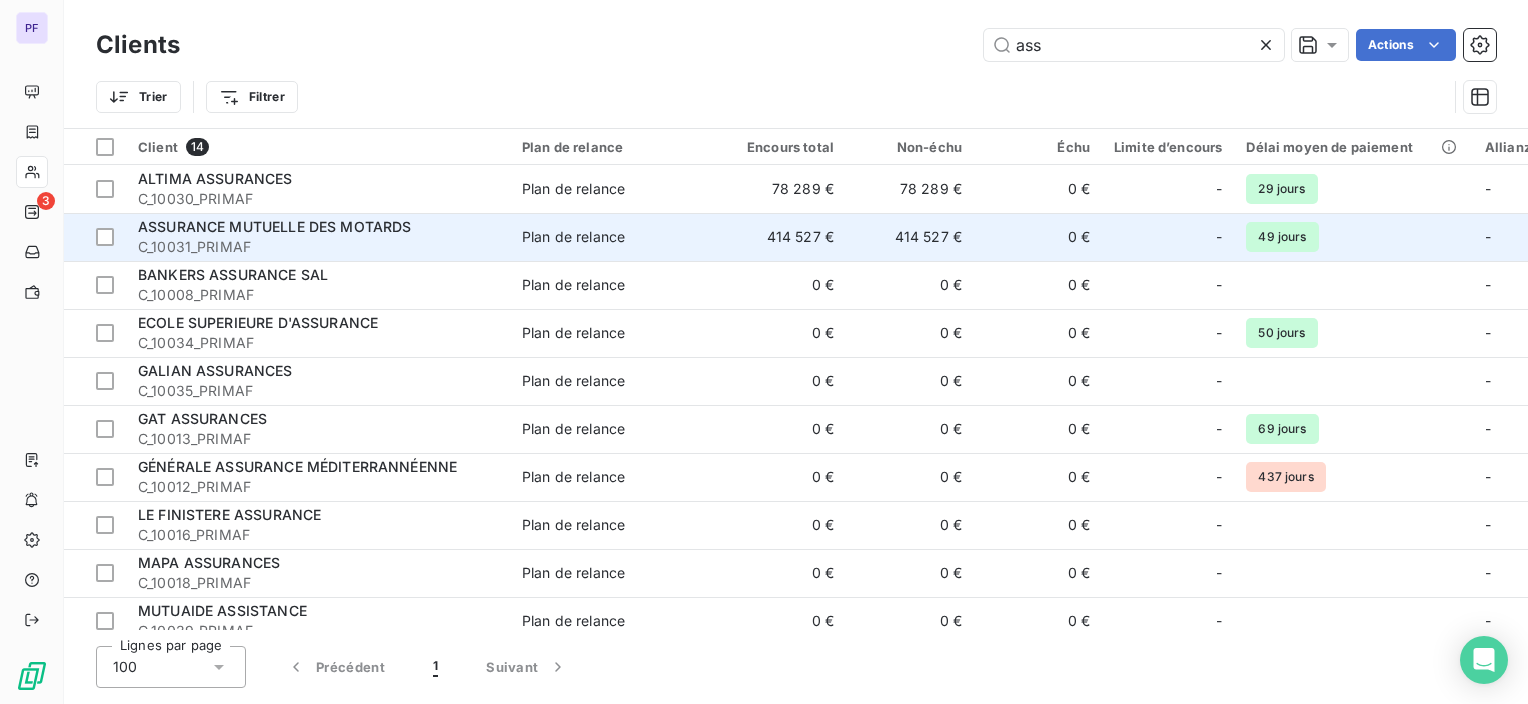 type on "ass" 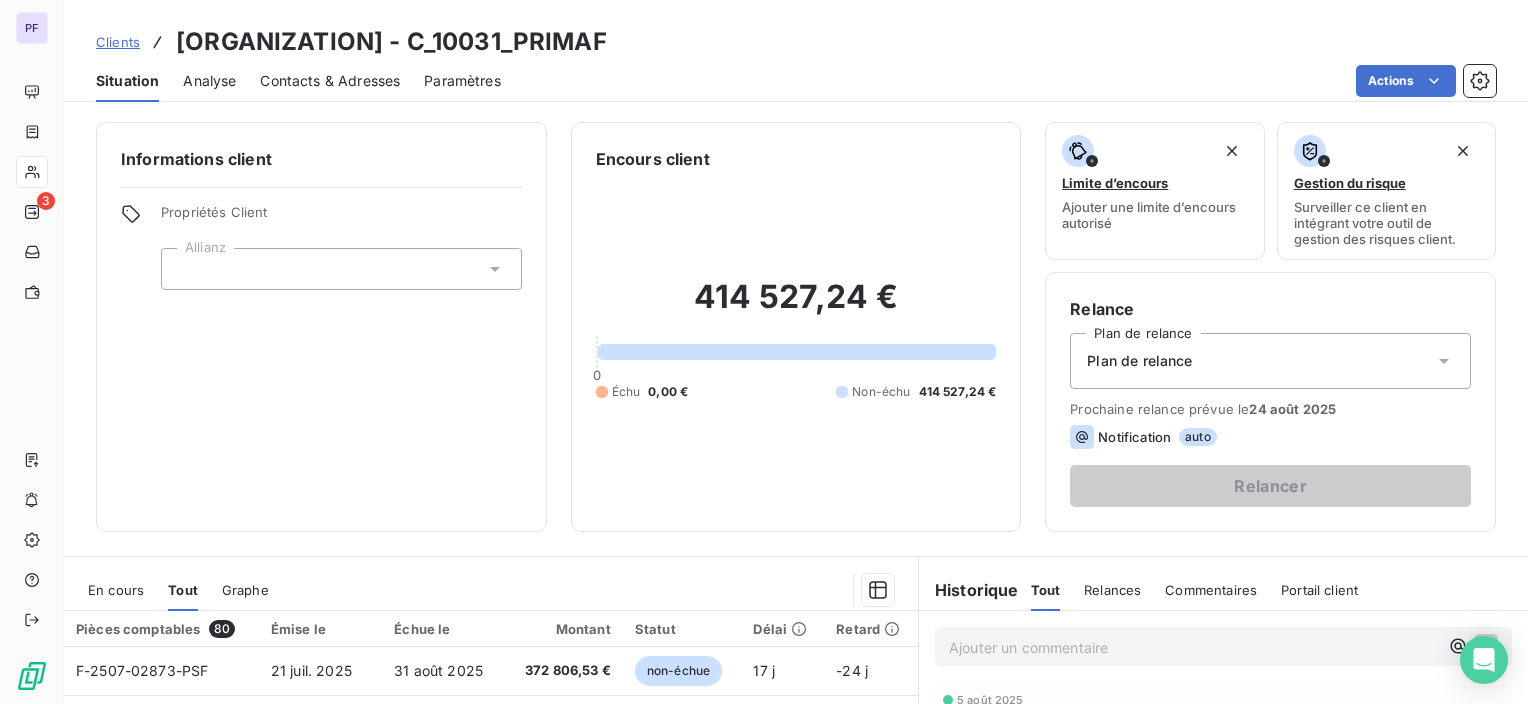 drag, startPoint x: 178, startPoint y: 46, endPoint x: 878, endPoint y: 47, distance: 700.00073 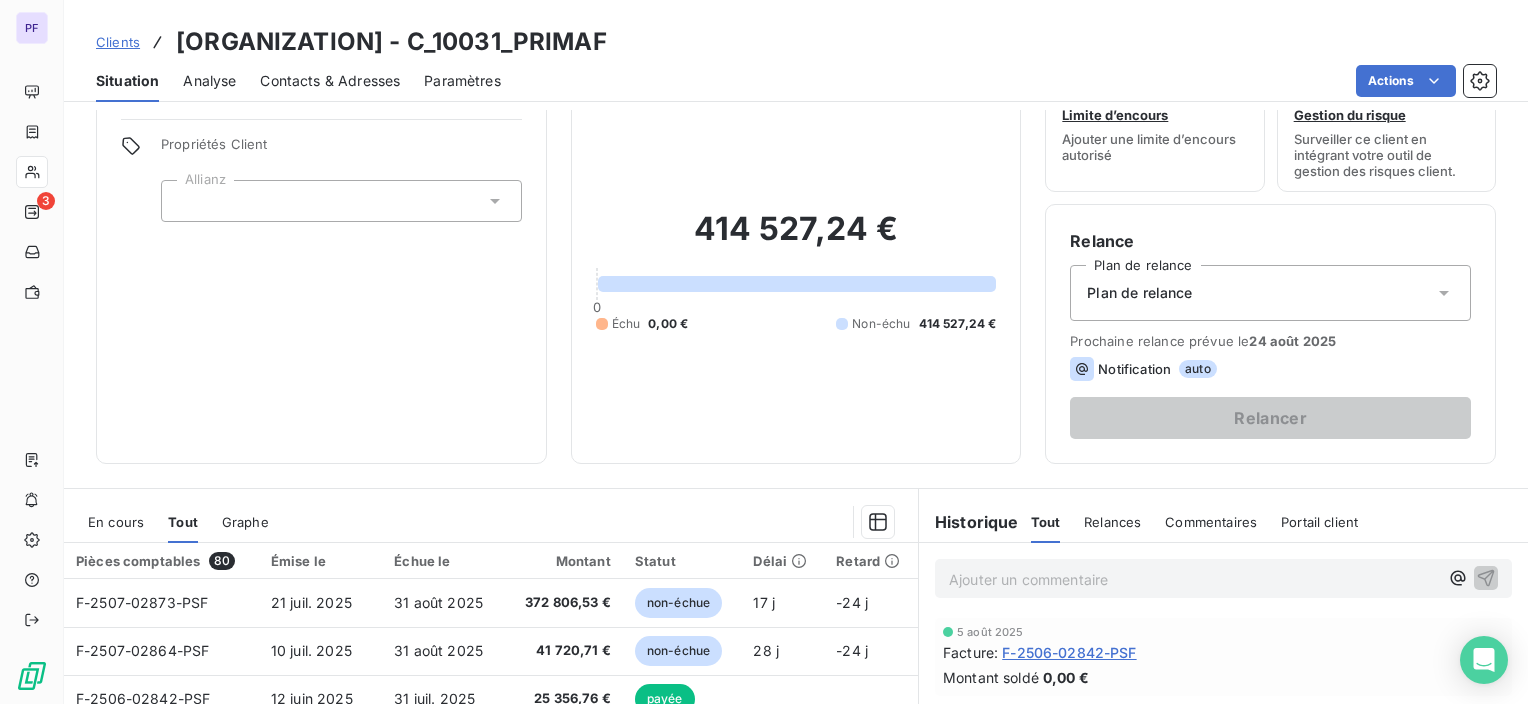 scroll, scrollTop: 200, scrollLeft: 0, axis: vertical 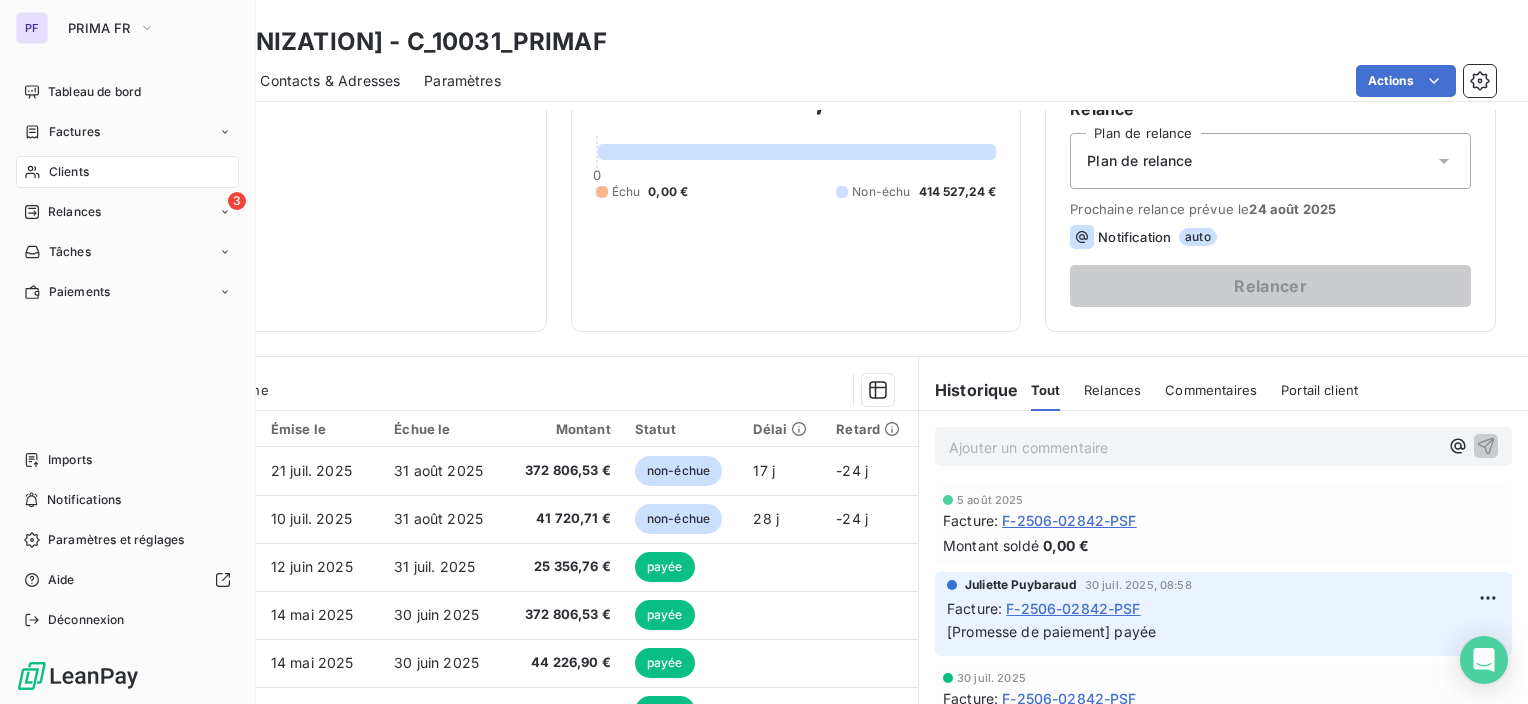 click on "Clients" at bounding box center (69, 172) 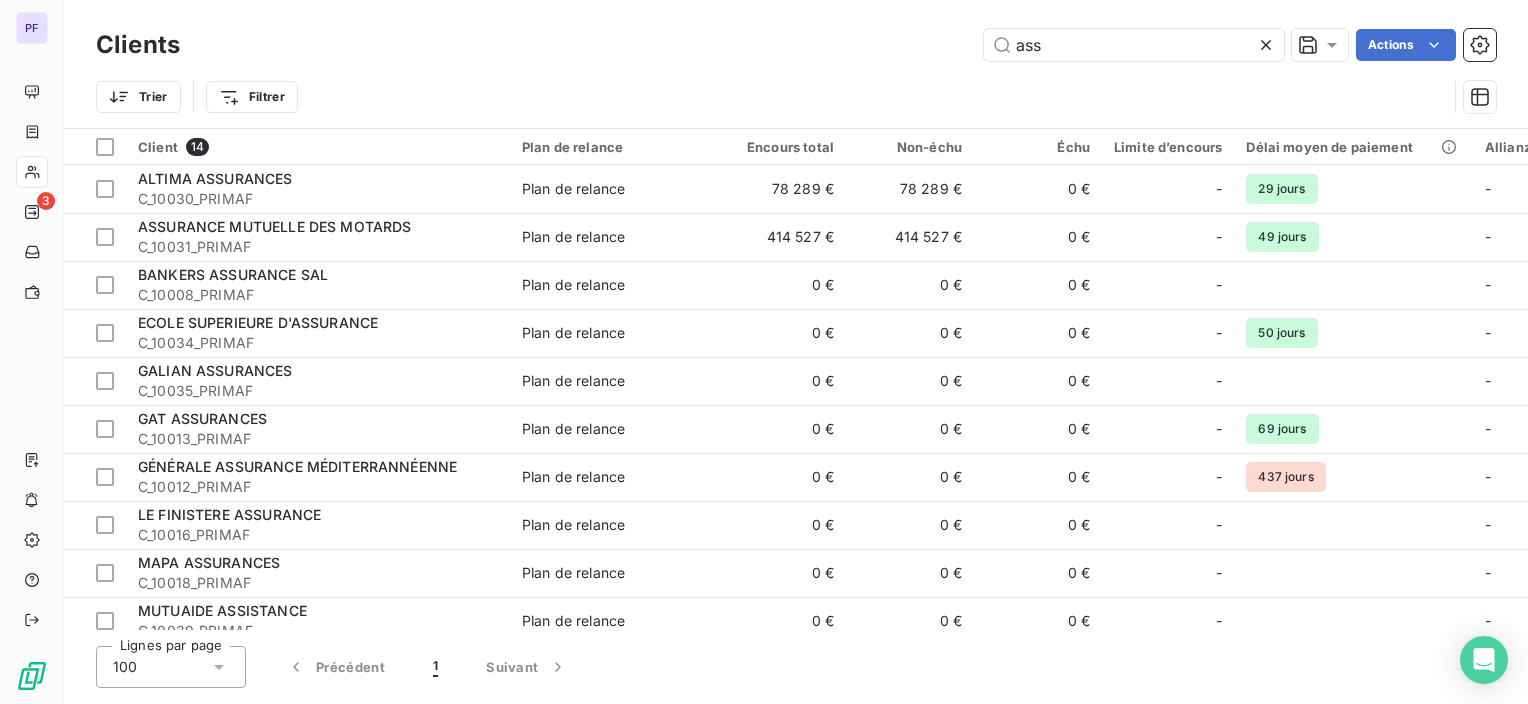 drag, startPoint x: 1048, startPoint y: 40, endPoint x: 828, endPoint y: 37, distance: 220.02045 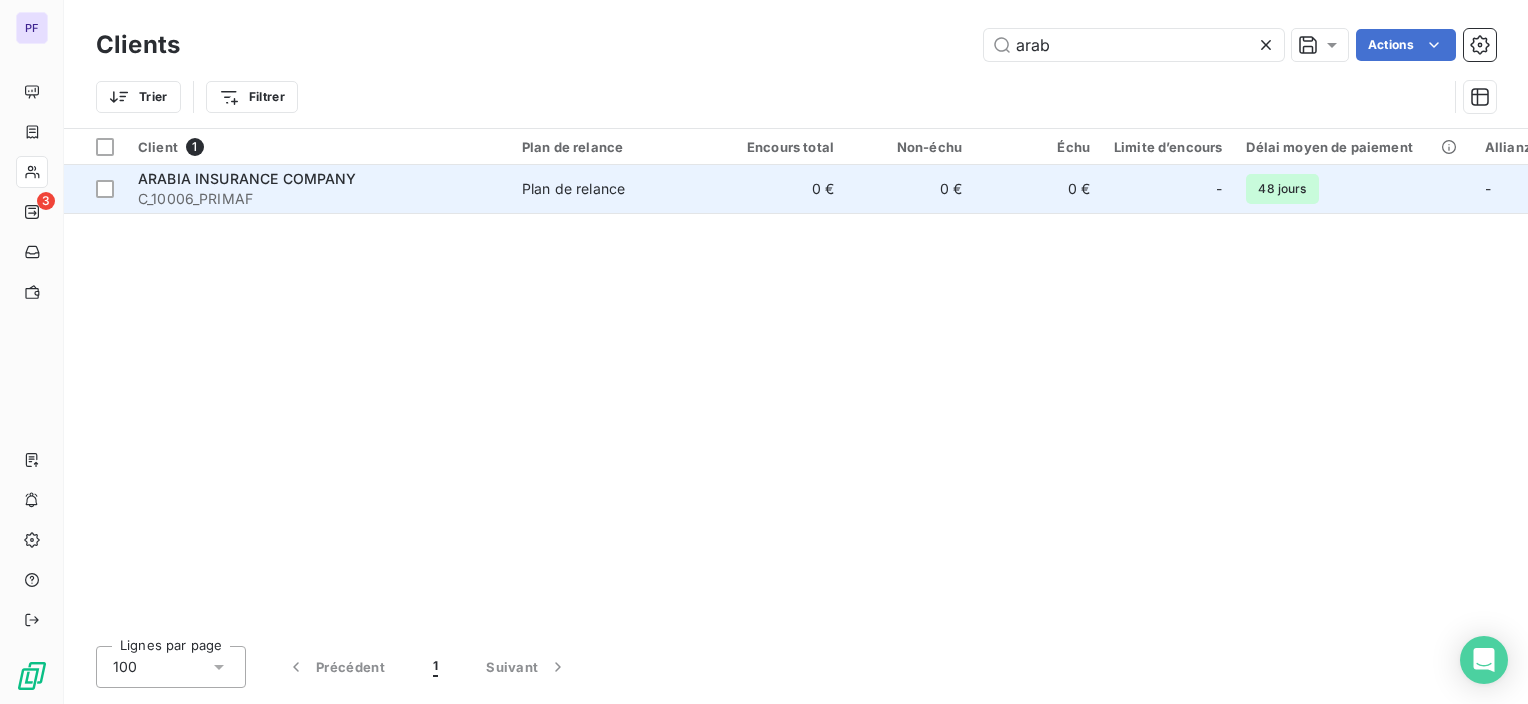 type on "arab" 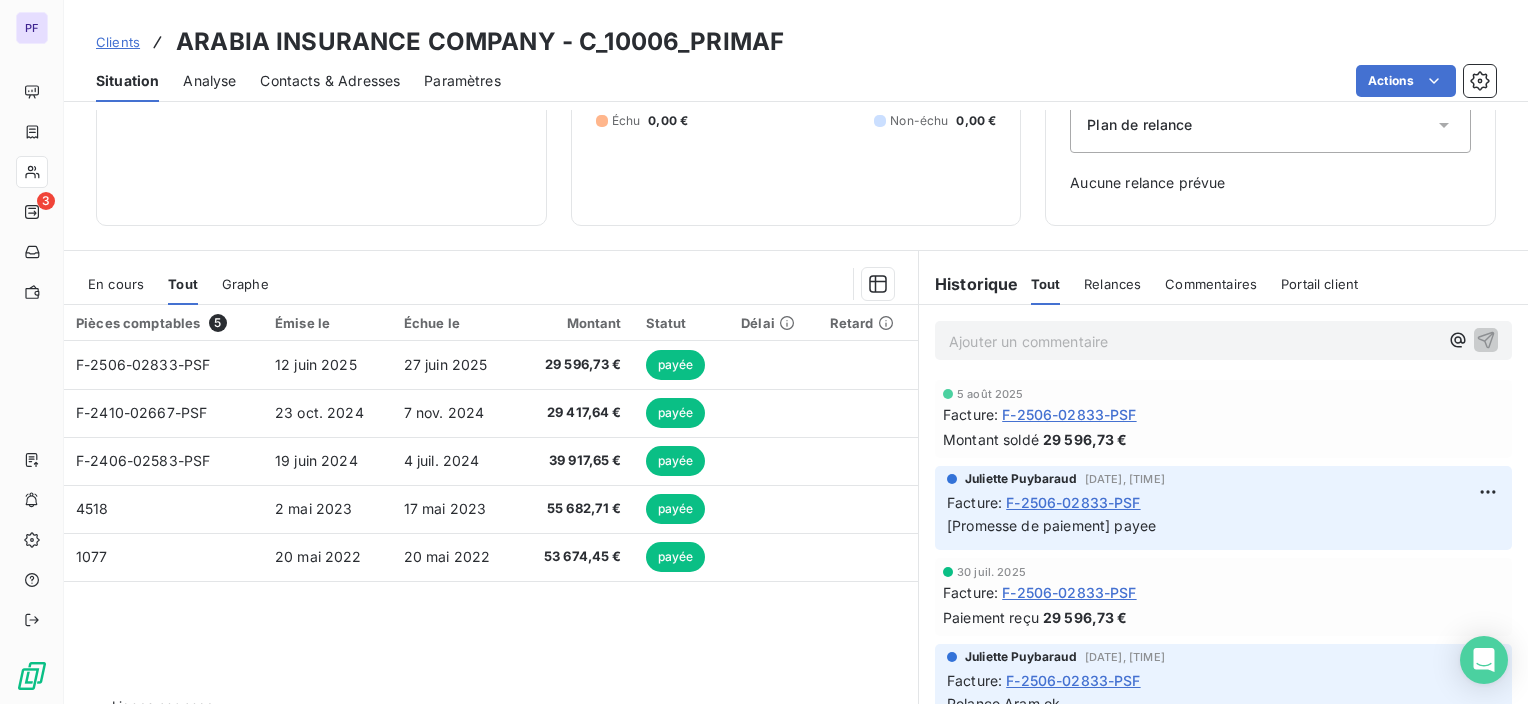 scroll, scrollTop: 280, scrollLeft: 0, axis: vertical 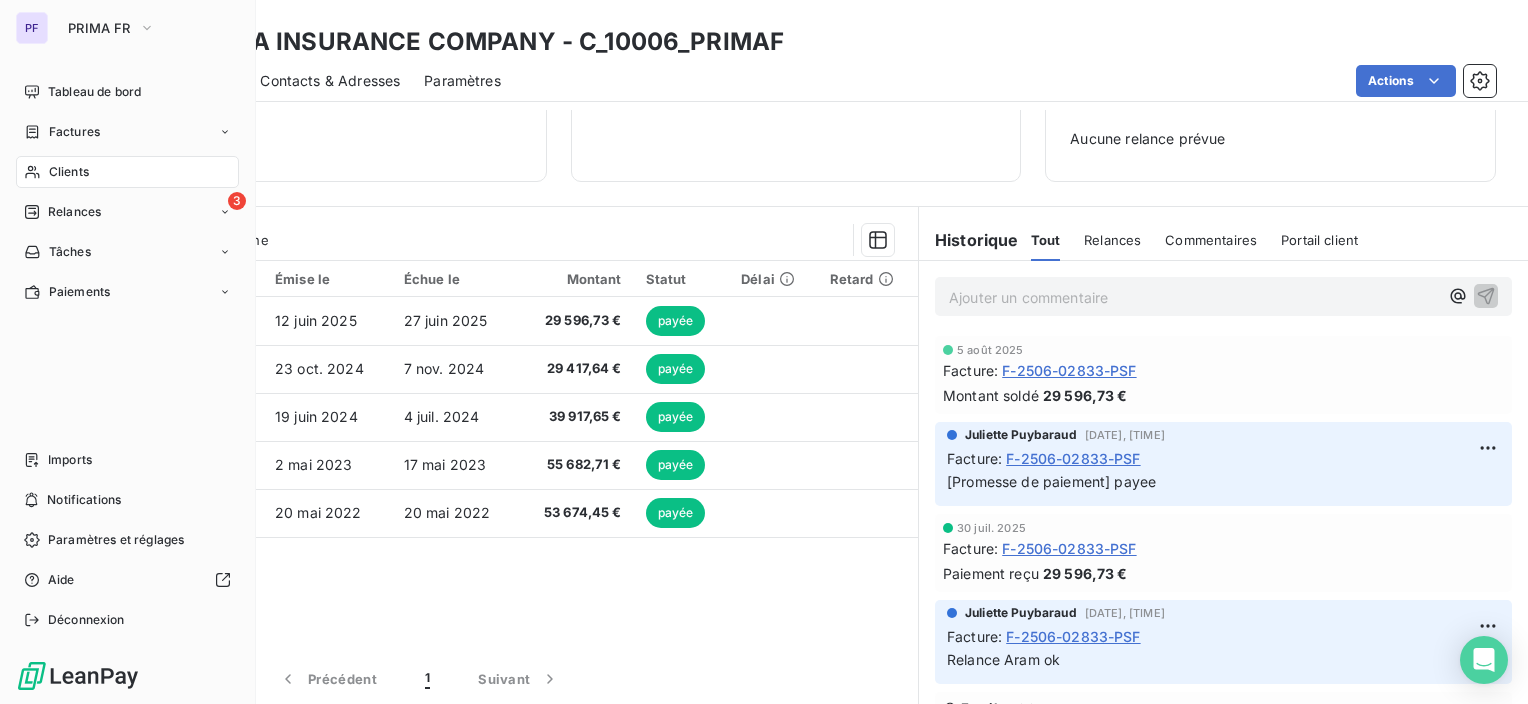 click on "Clients" at bounding box center (69, 172) 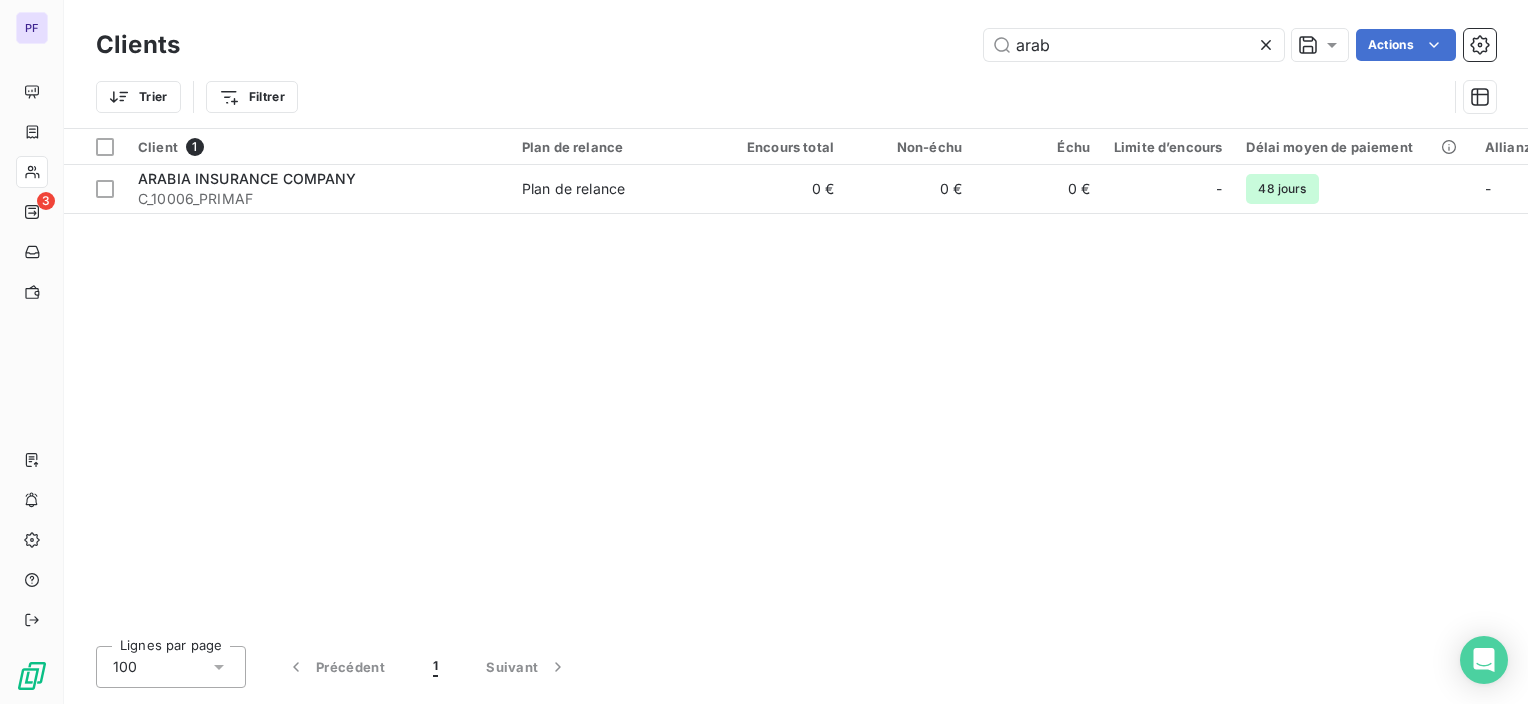 drag, startPoint x: 1054, startPoint y: 47, endPoint x: 848, endPoint y: 44, distance: 206.02185 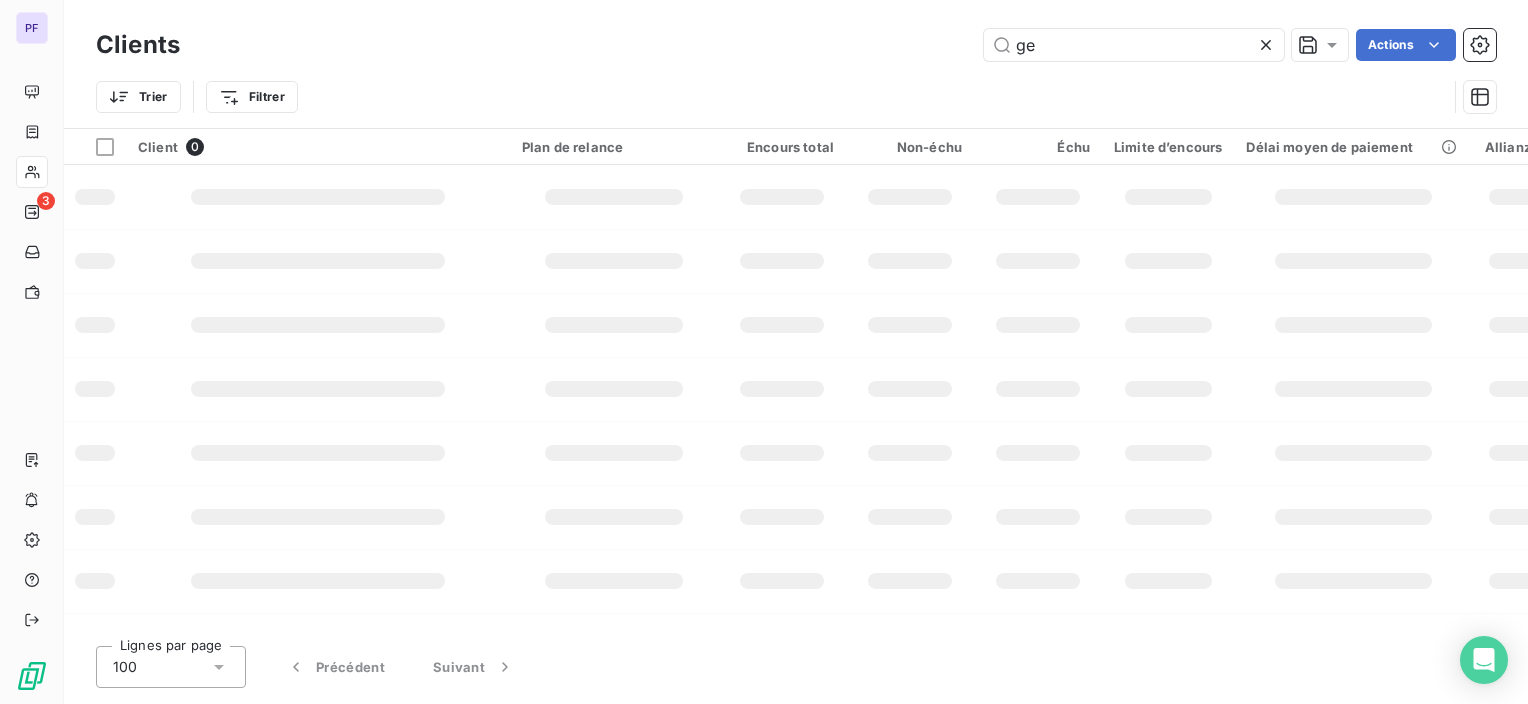 type on "g" 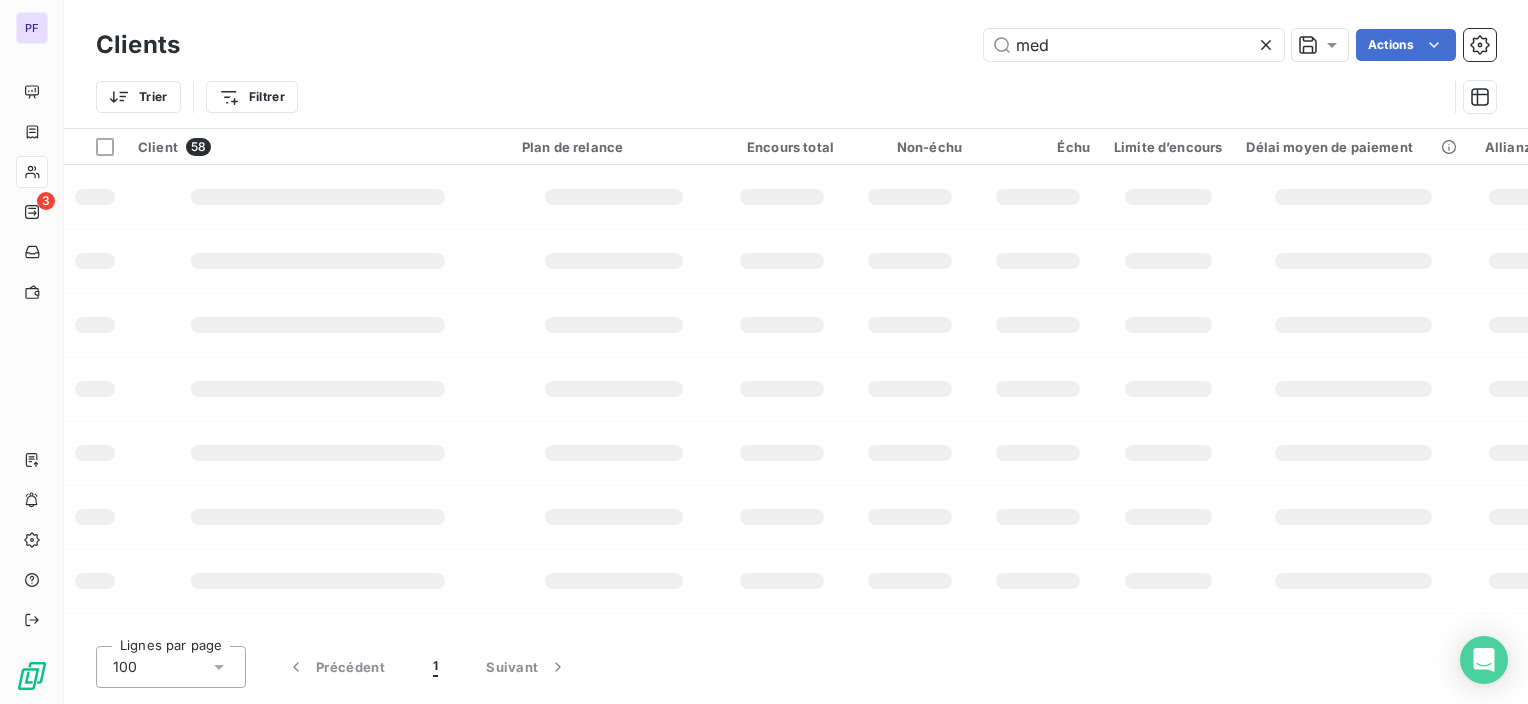 type on "medi" 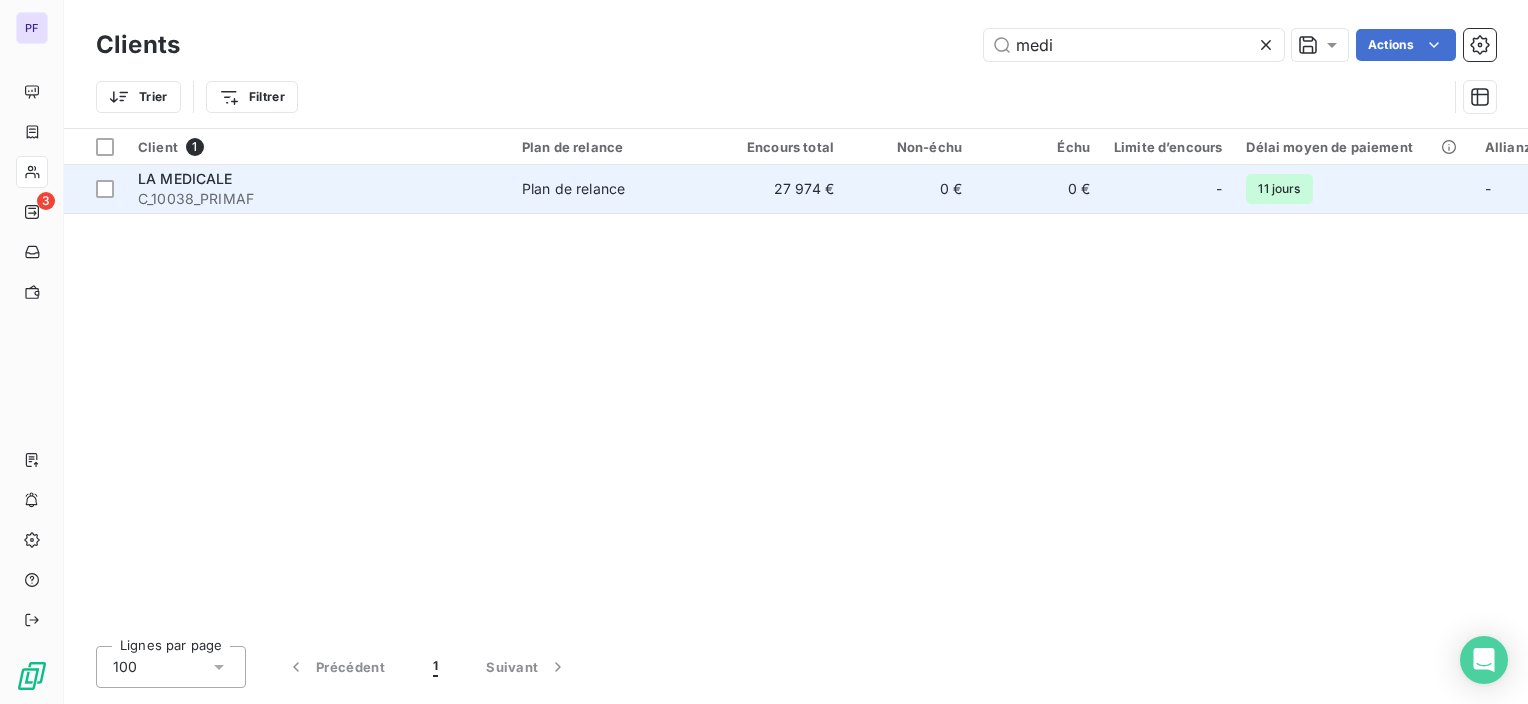 click on "0 €" at bounding box center [910, 189] 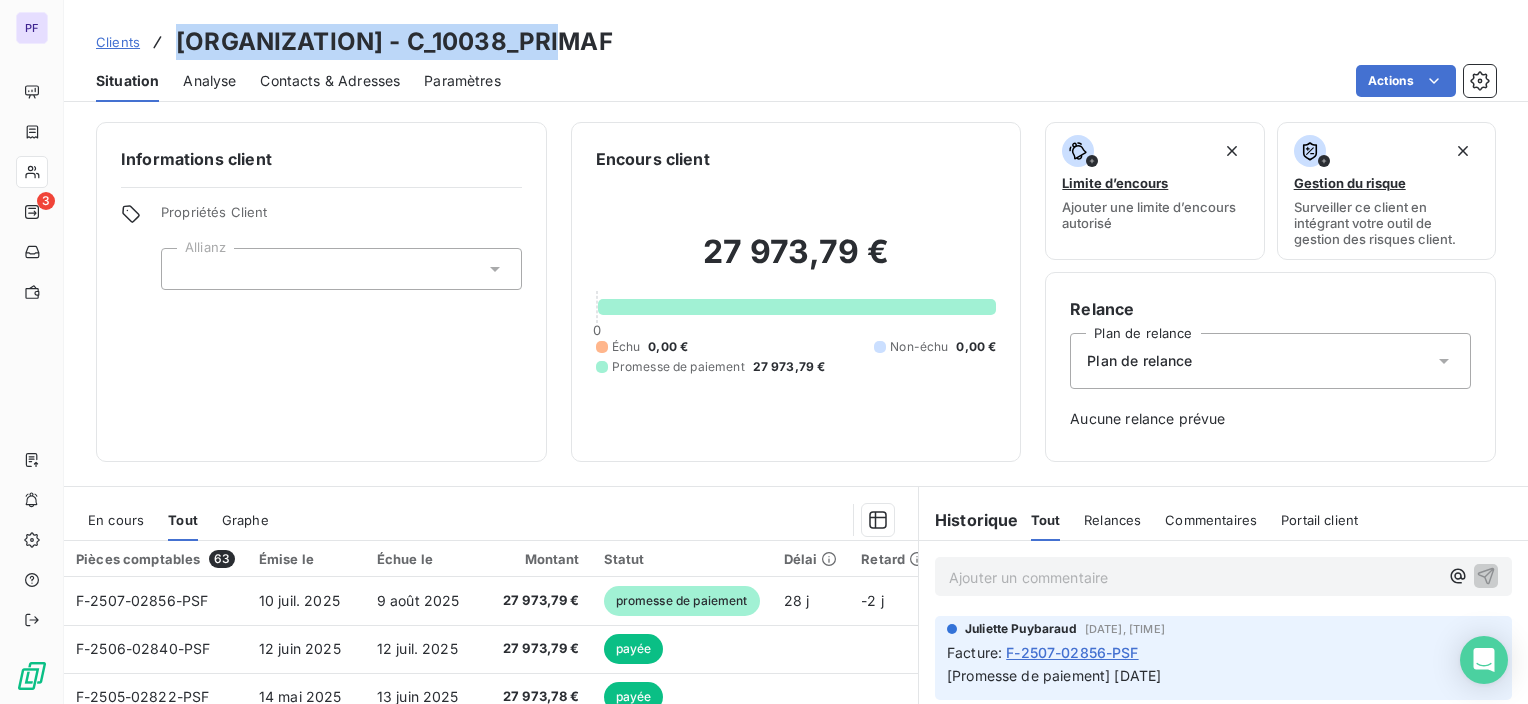 drag, startPoint x: 179, startPoint y: 46, endPoint x: 572, endPoint y: 46, distance: 393 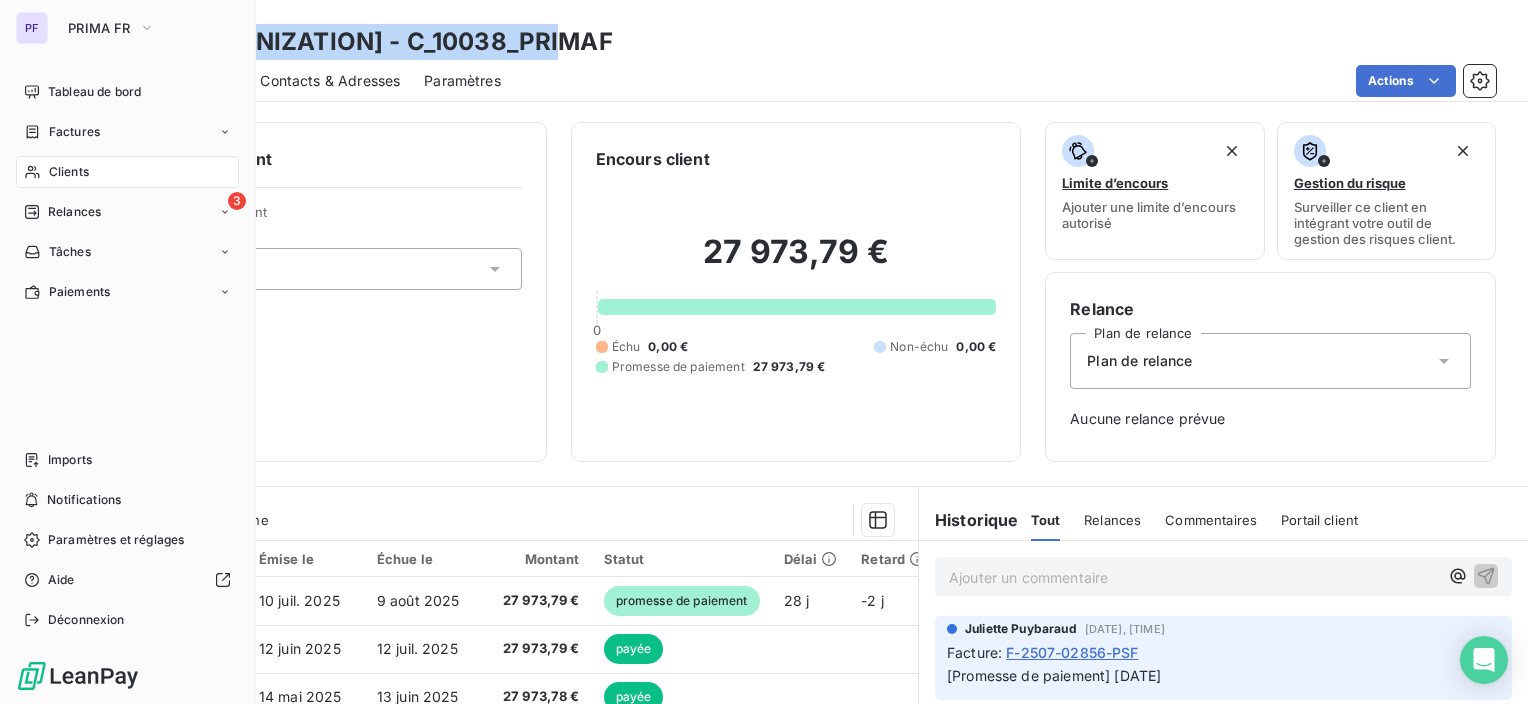 drag, startPoint x: 87, startPoint y: 168, endPoint x: 179, endPoint y: 169, distance: 92.00543 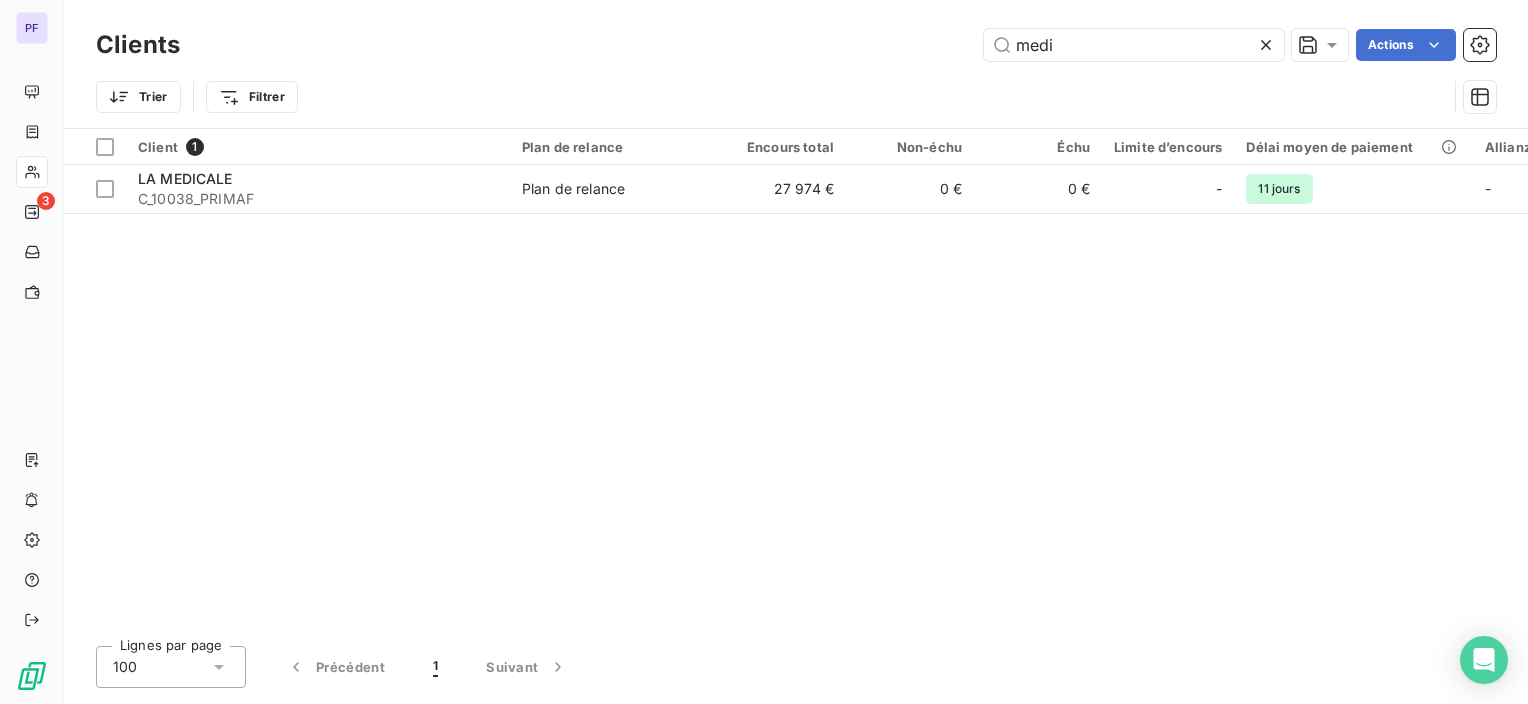 drag, startPoint x: 1061, startPoint y: 49, endPoint x: 801, endPoint y: 34, distance: 260.43234 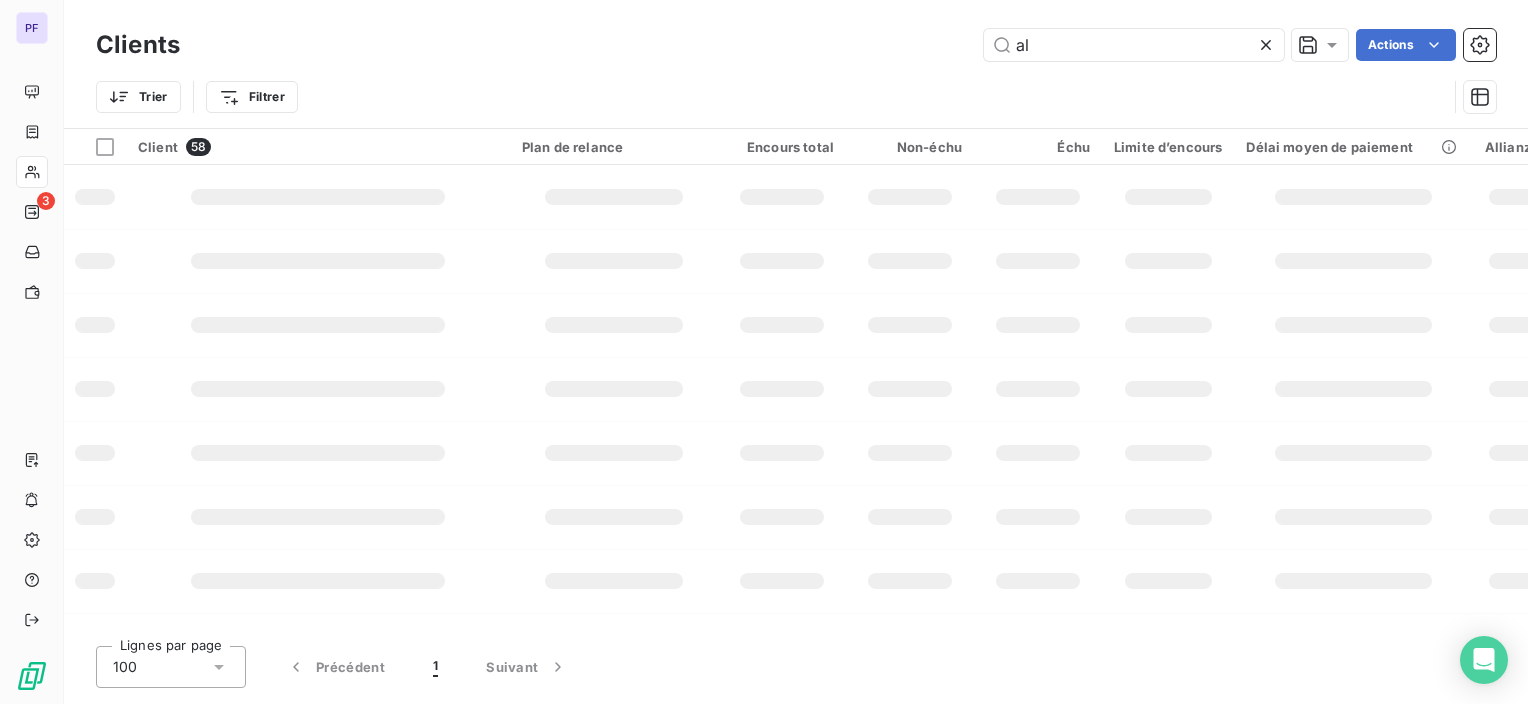 type on "all" 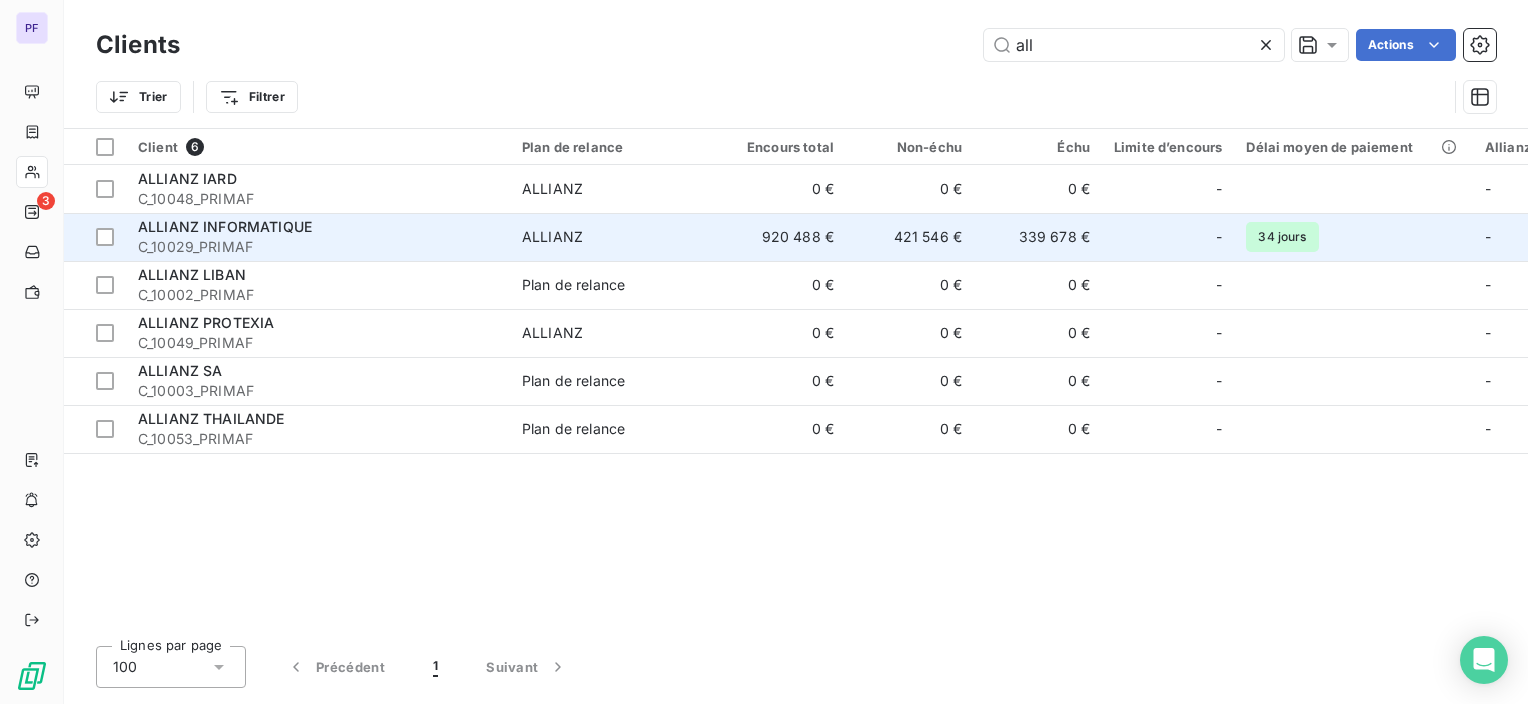 click on "920 488 €" at bounding box center (782, 237) 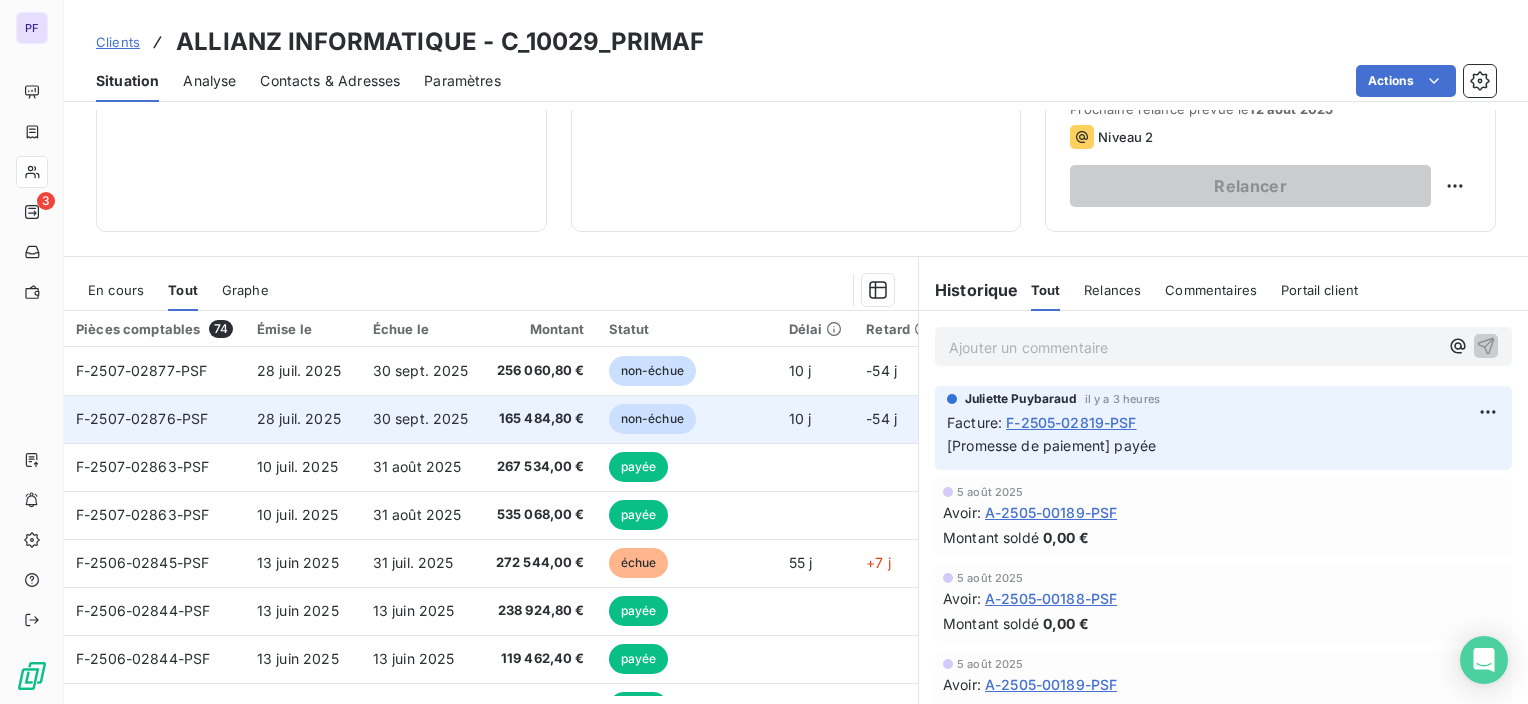 scroll, scrollTop: 200, scrollLeft: 0, axis: vertical 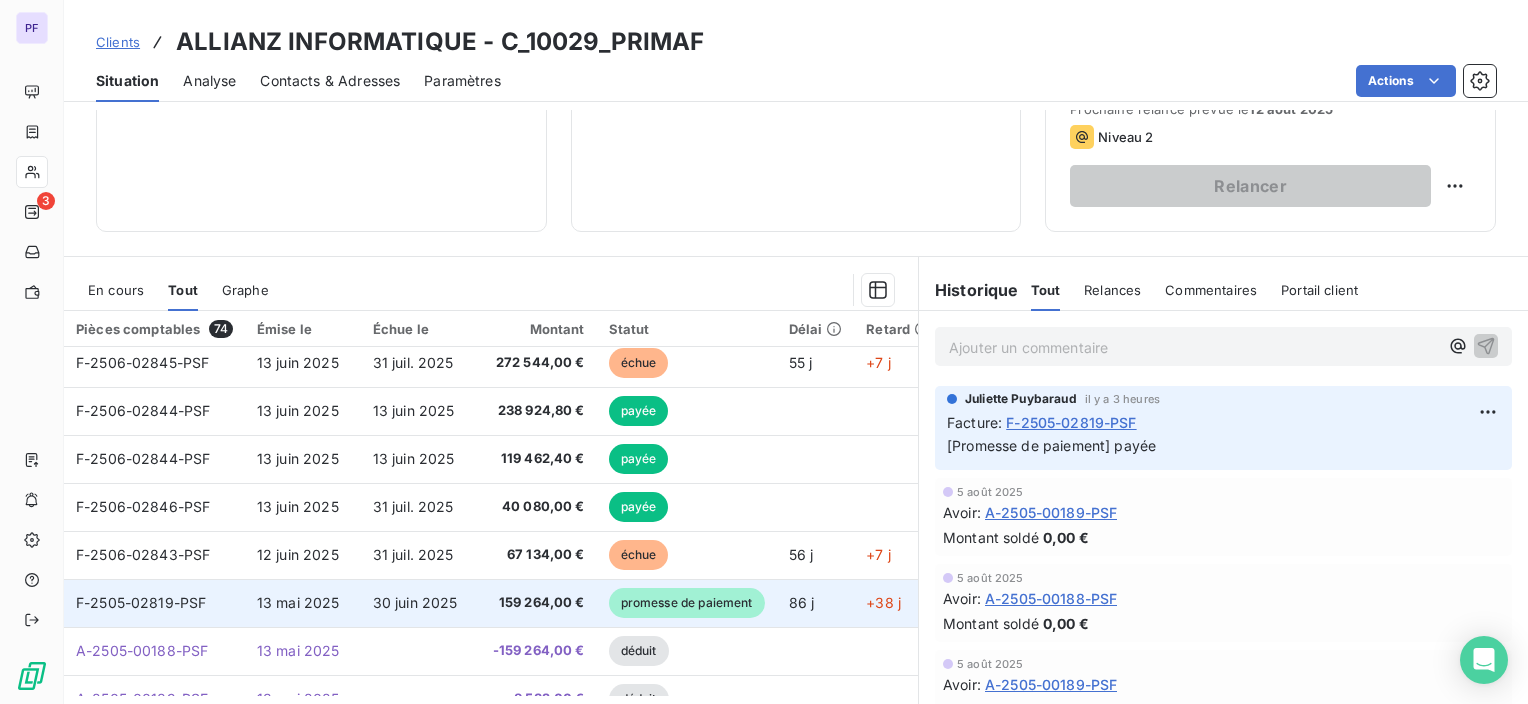 click on "159 264,00 €" at bounding box center (539, 603) 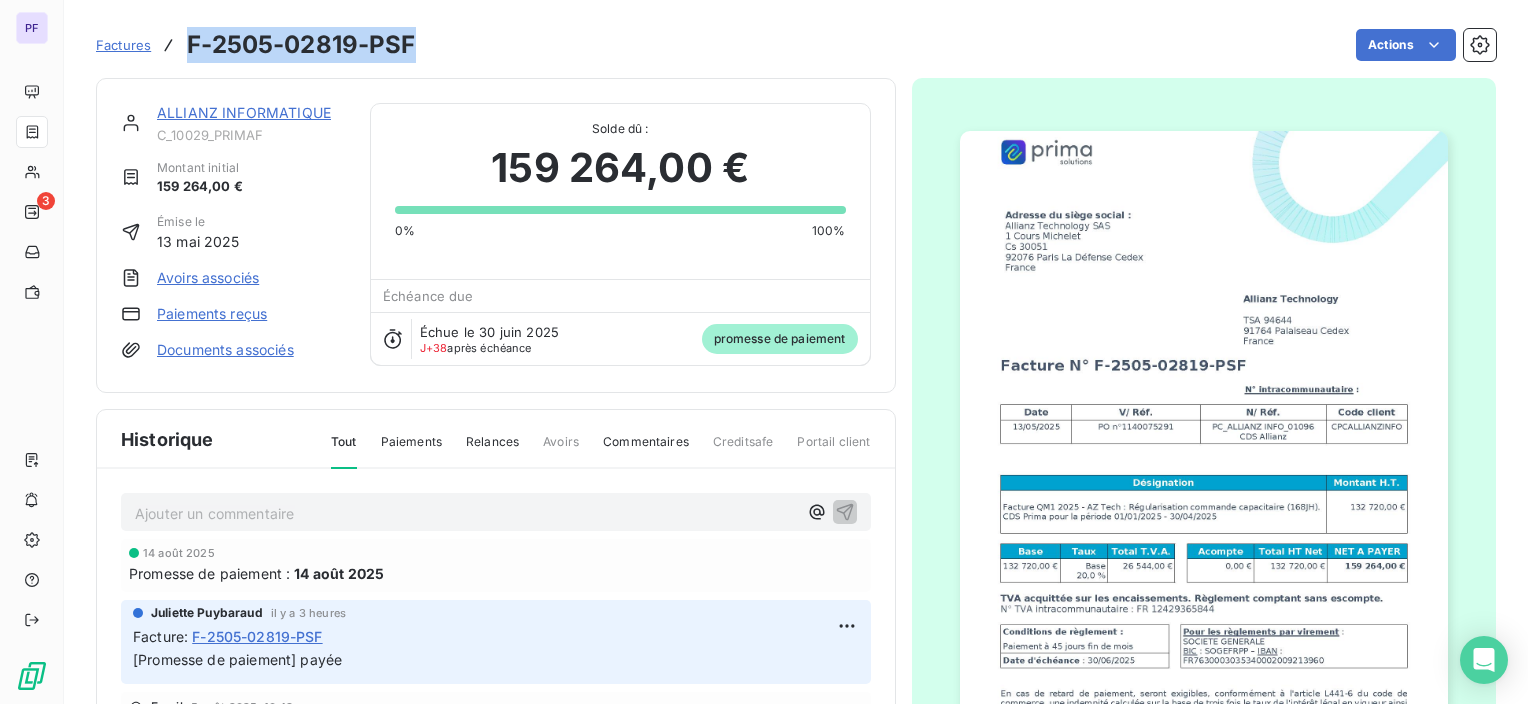 drag, startPoint x: 190, startPoint y: 45, endPoint x: 425, endPoint y: 52, distance: 235.10423 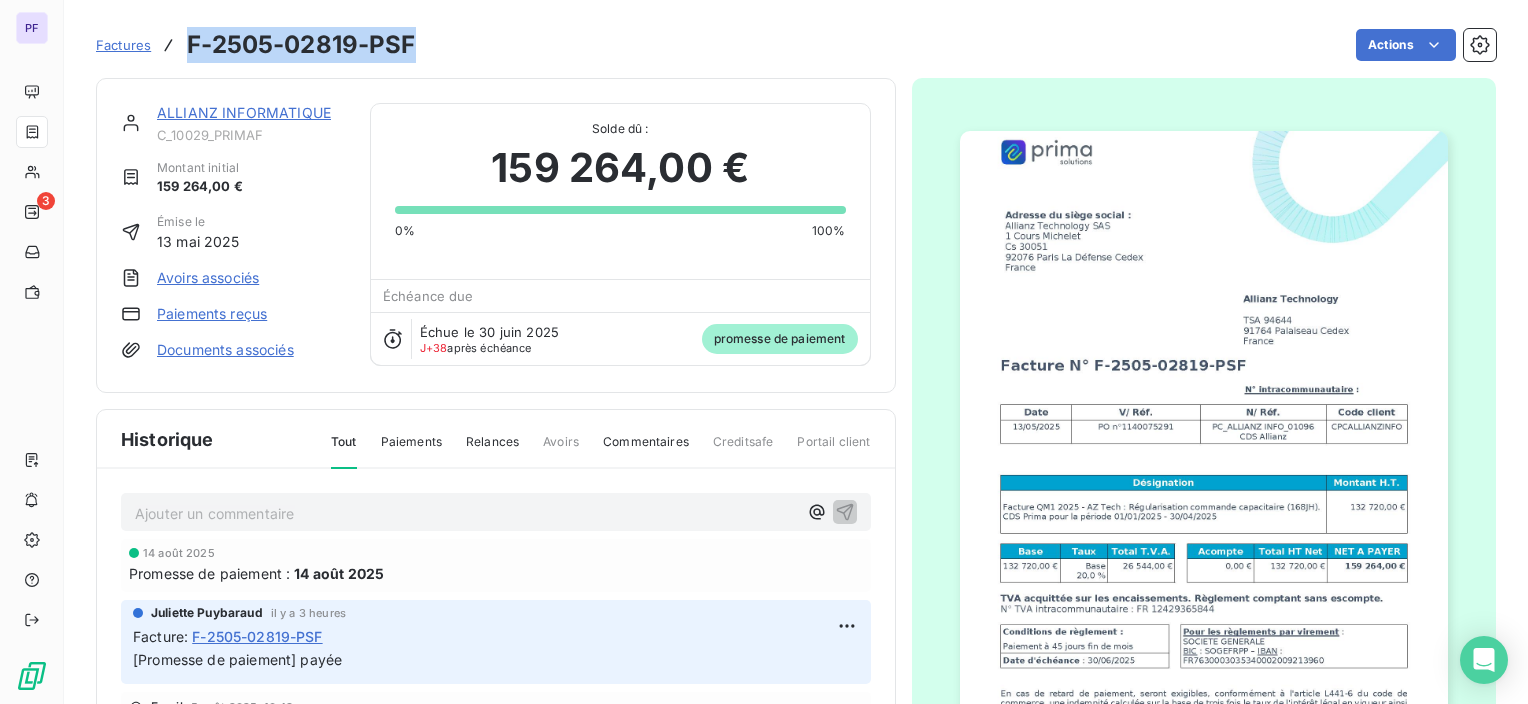 copy on "F-2505-02819-PSF" 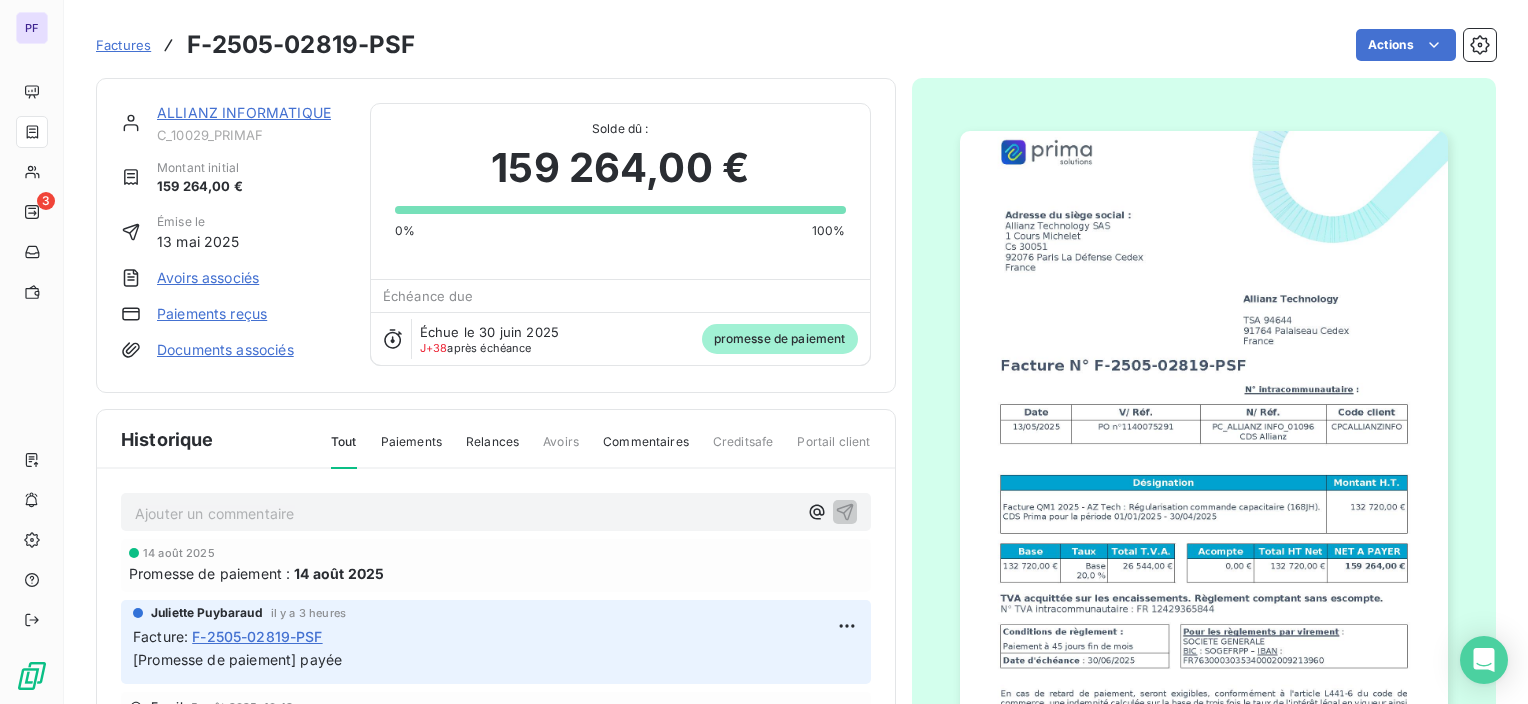 click on "ALLIANZ INFORMATIQUE" at bounding box center (244, 112) 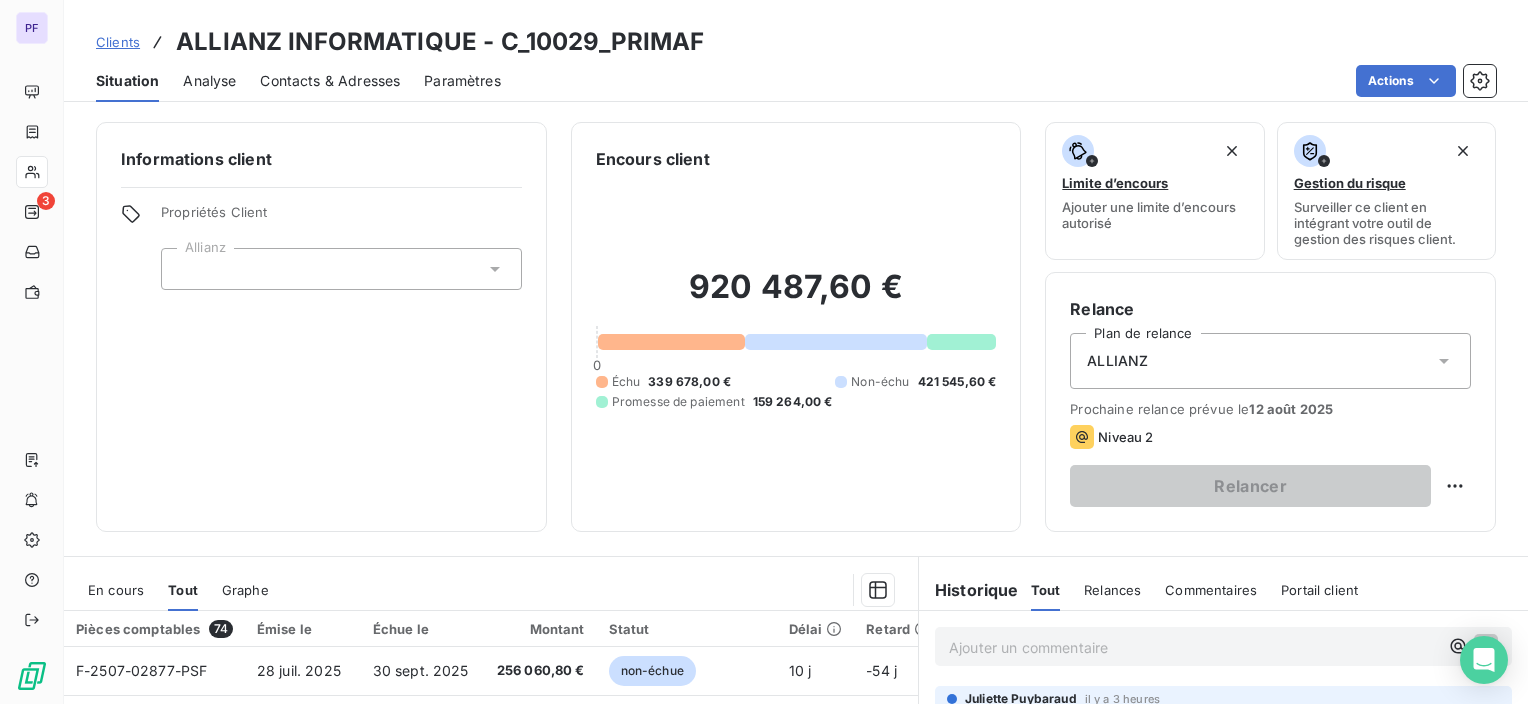click on "ALLIANZ INFORMATIQUE - C_10029_PRIMAF" at bounding box center (440, 42) 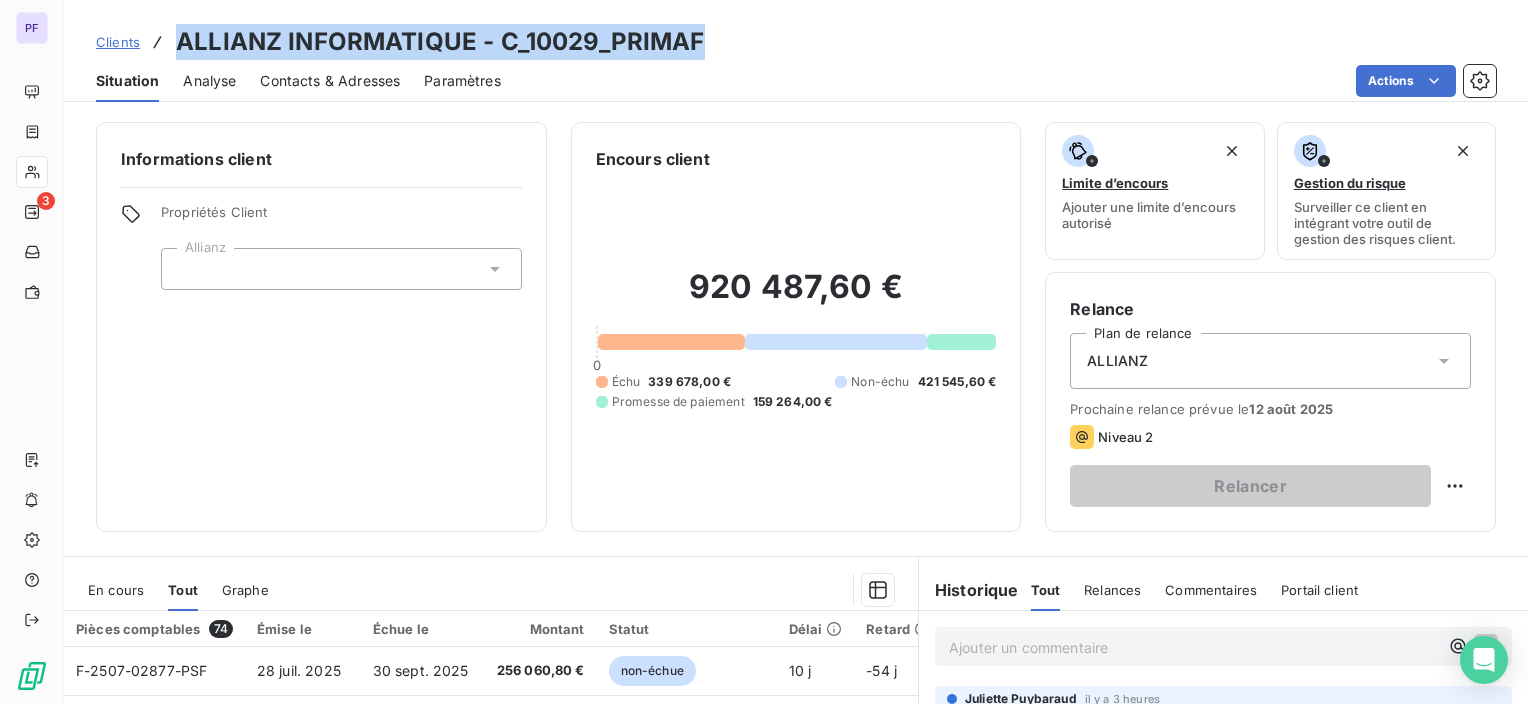 drag, startPoint x: 177, startPoint y: 39, endPoint x: 702, endPoint y: 49, distance: 525.0952 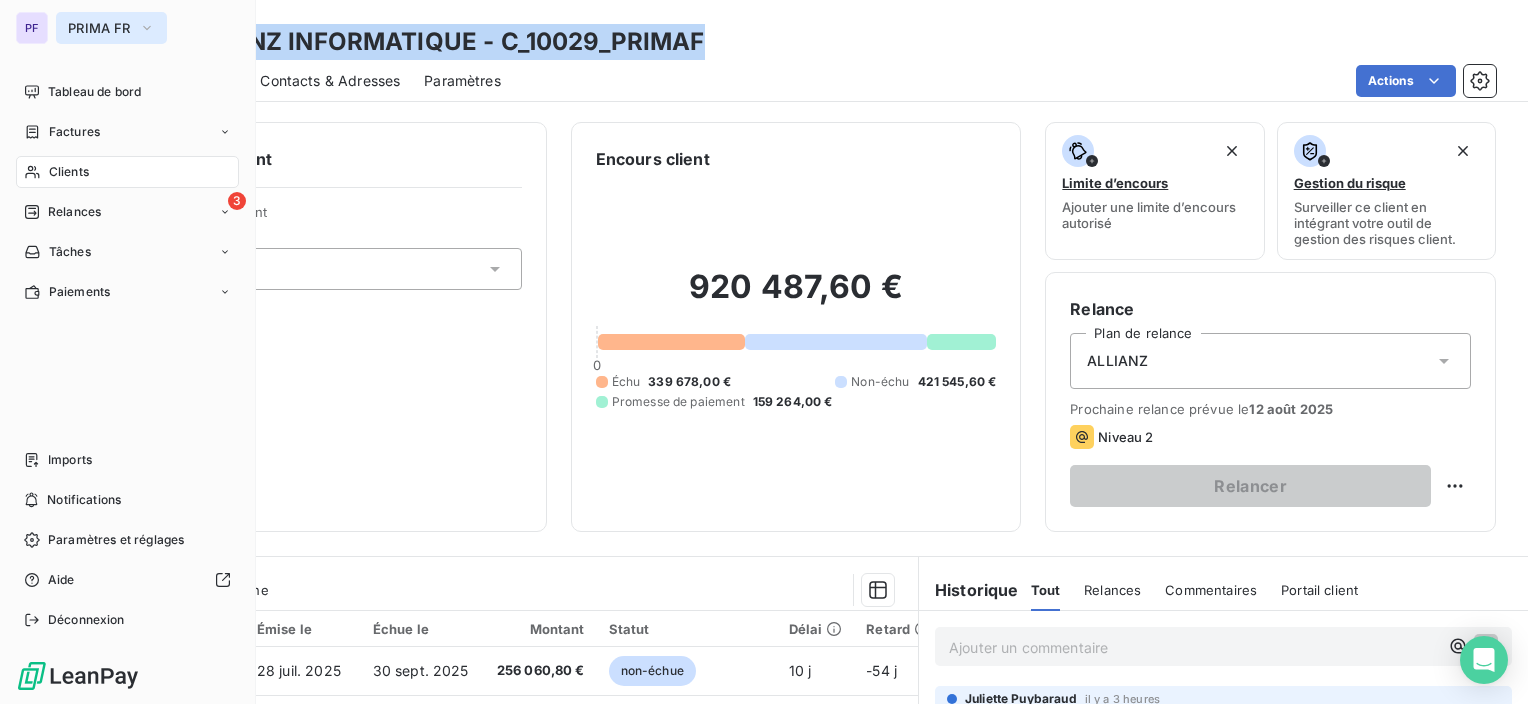 click on "PRIMA FR" at bounding box center [99, 28] 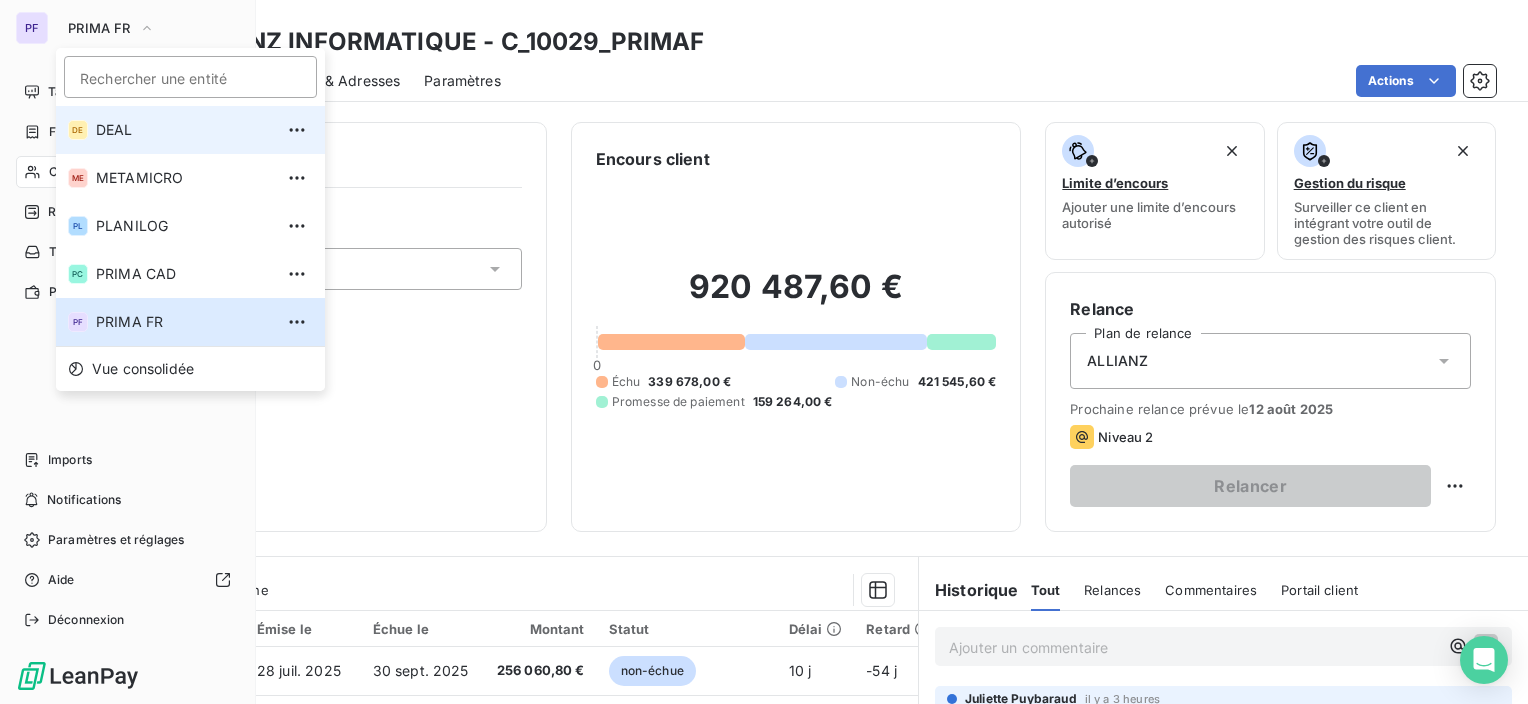 click on "DEAL" at bounding box center [184, 130] 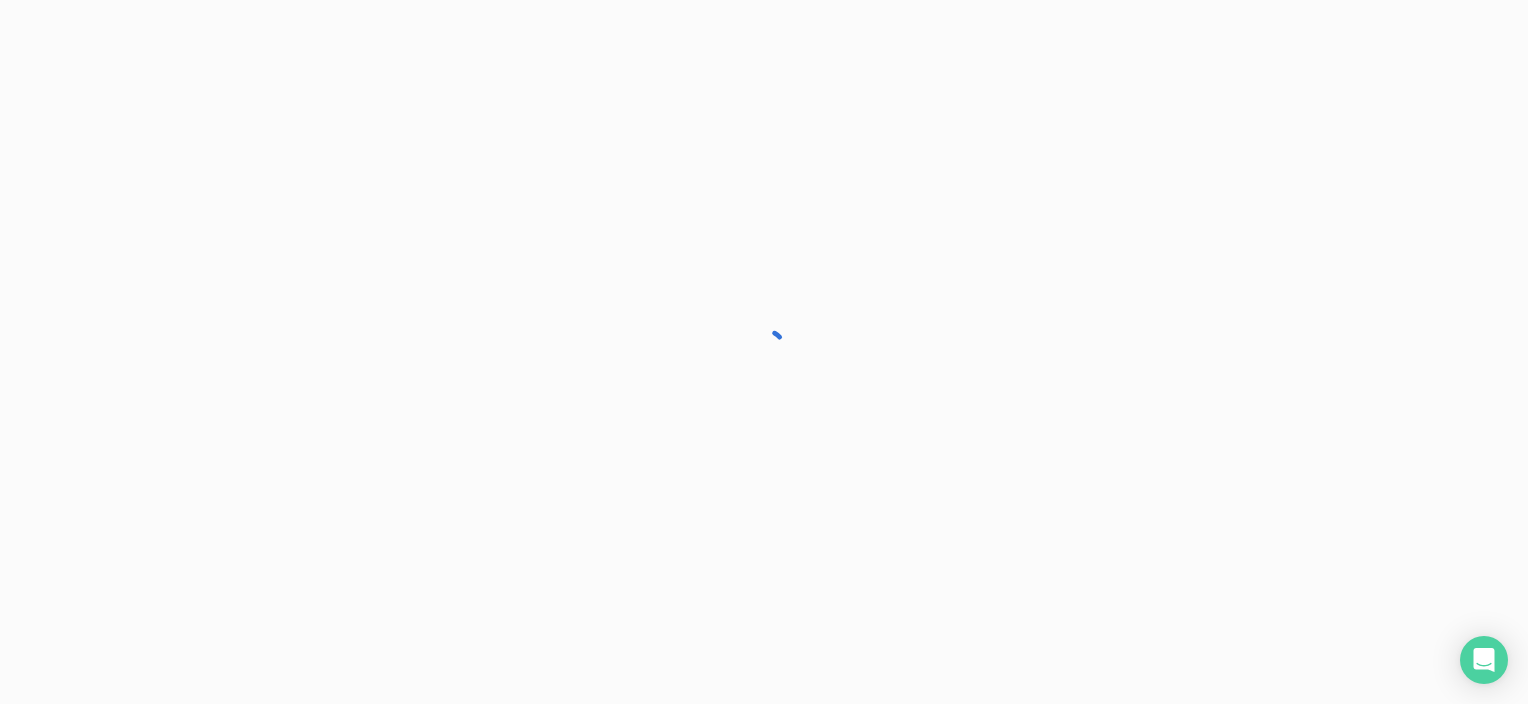 scroll, scrollTop: 0, scrollLeft: 0, axis: both 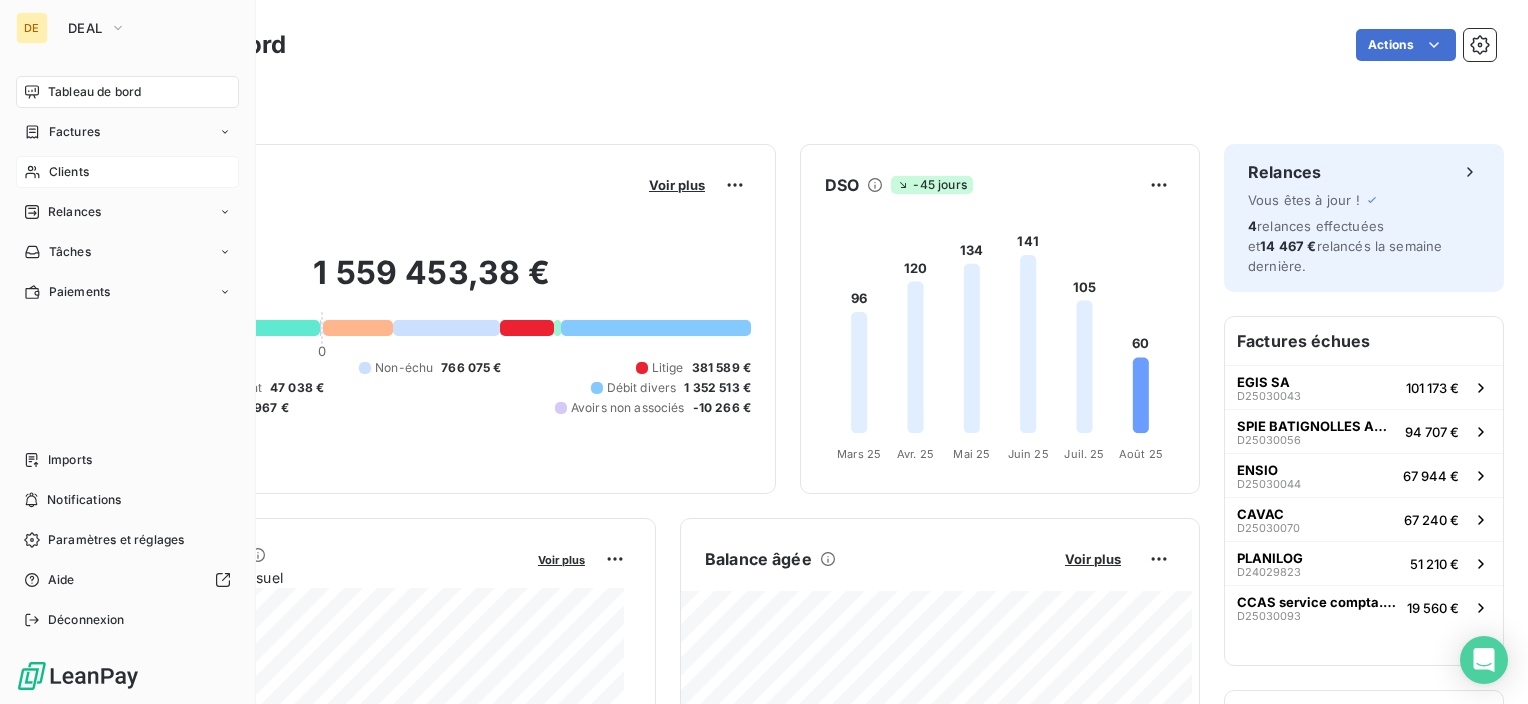 click on "Clients" at bounding box center (69, 172) 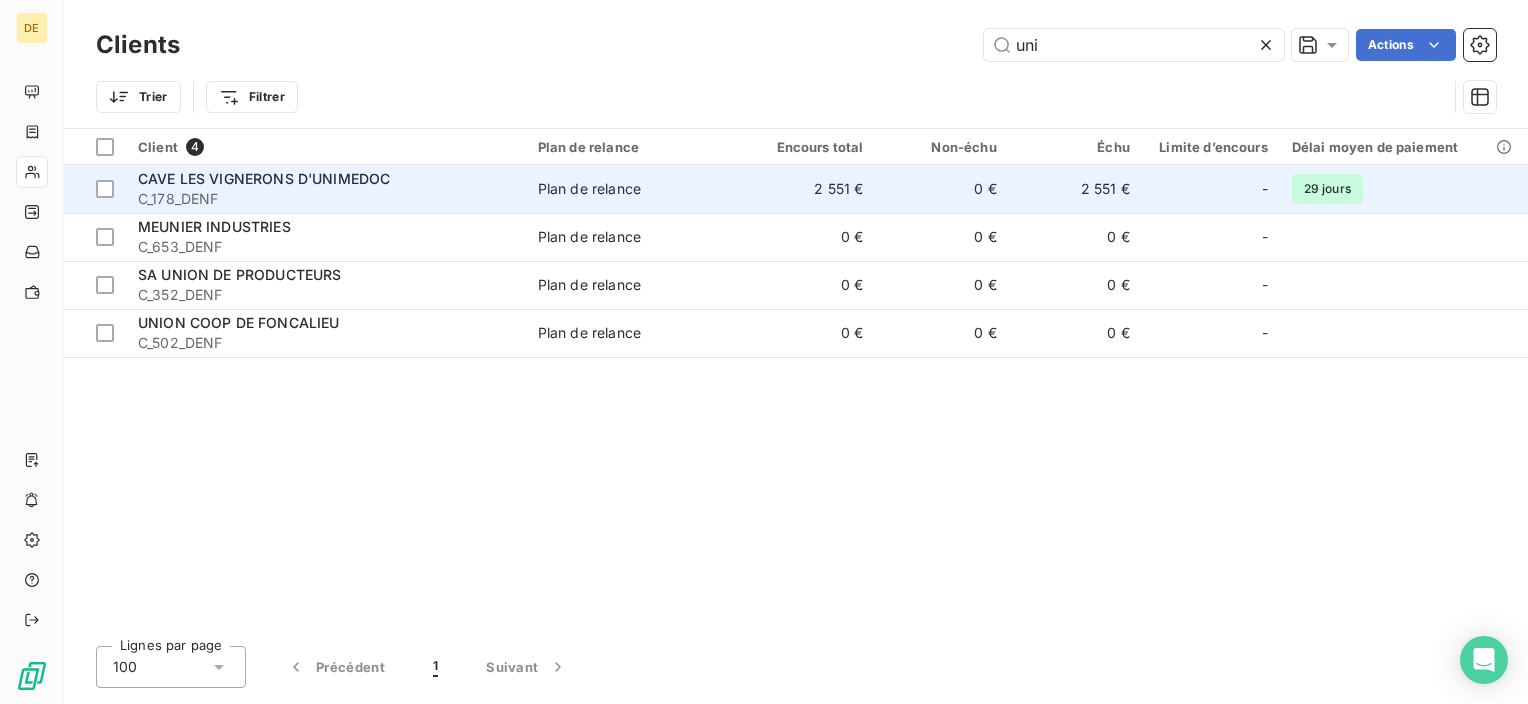 type on "uni" 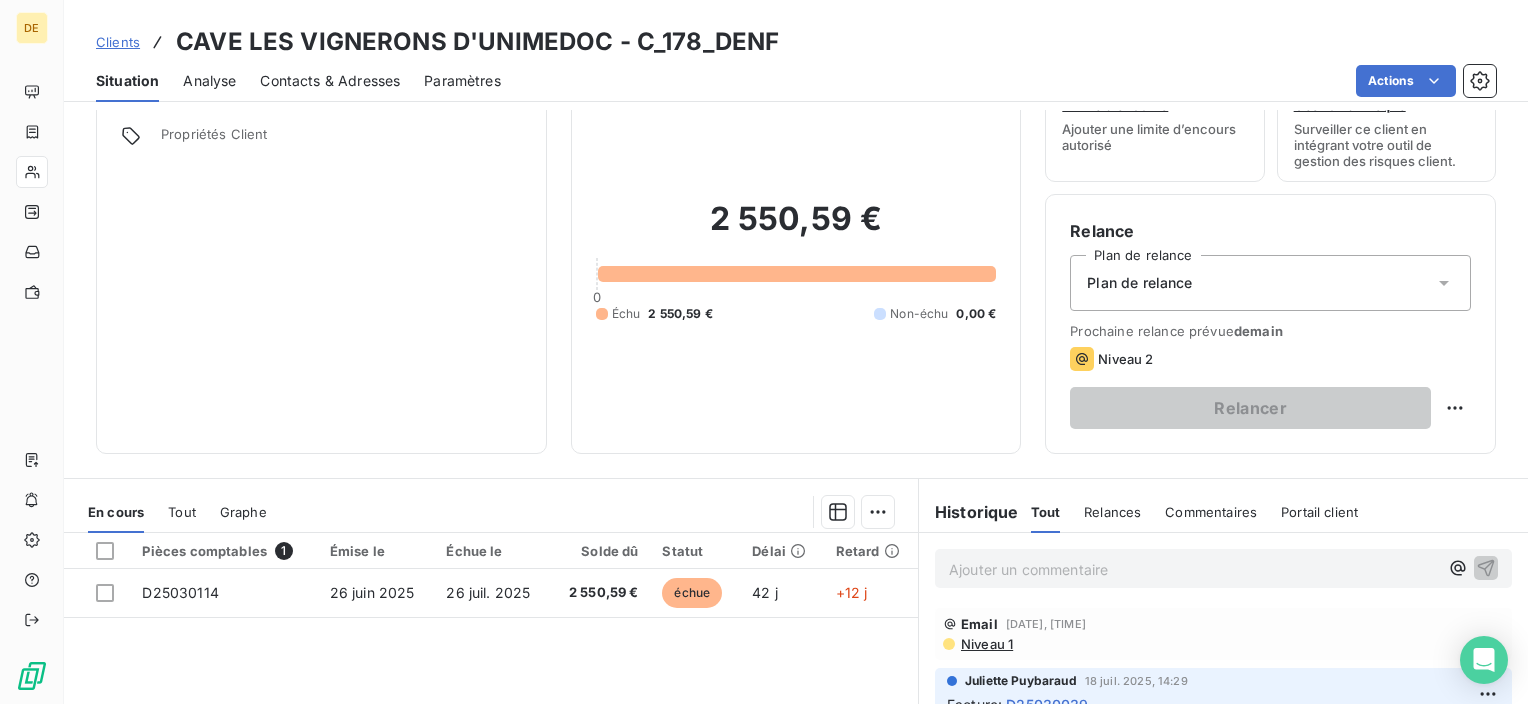 scroll, scrollTop: 100, scrollLeft: 0, axis: vertical 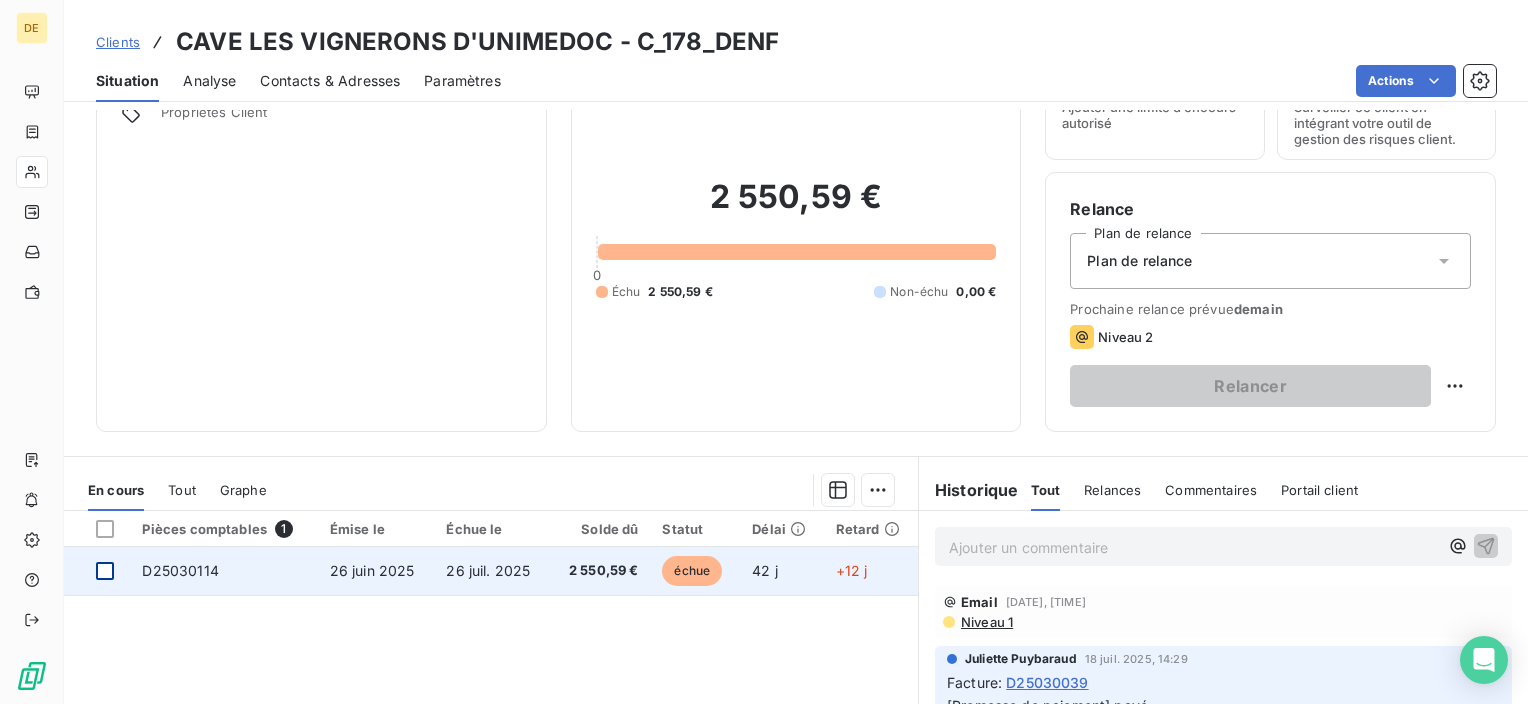 click at bounding box center [105, 571] 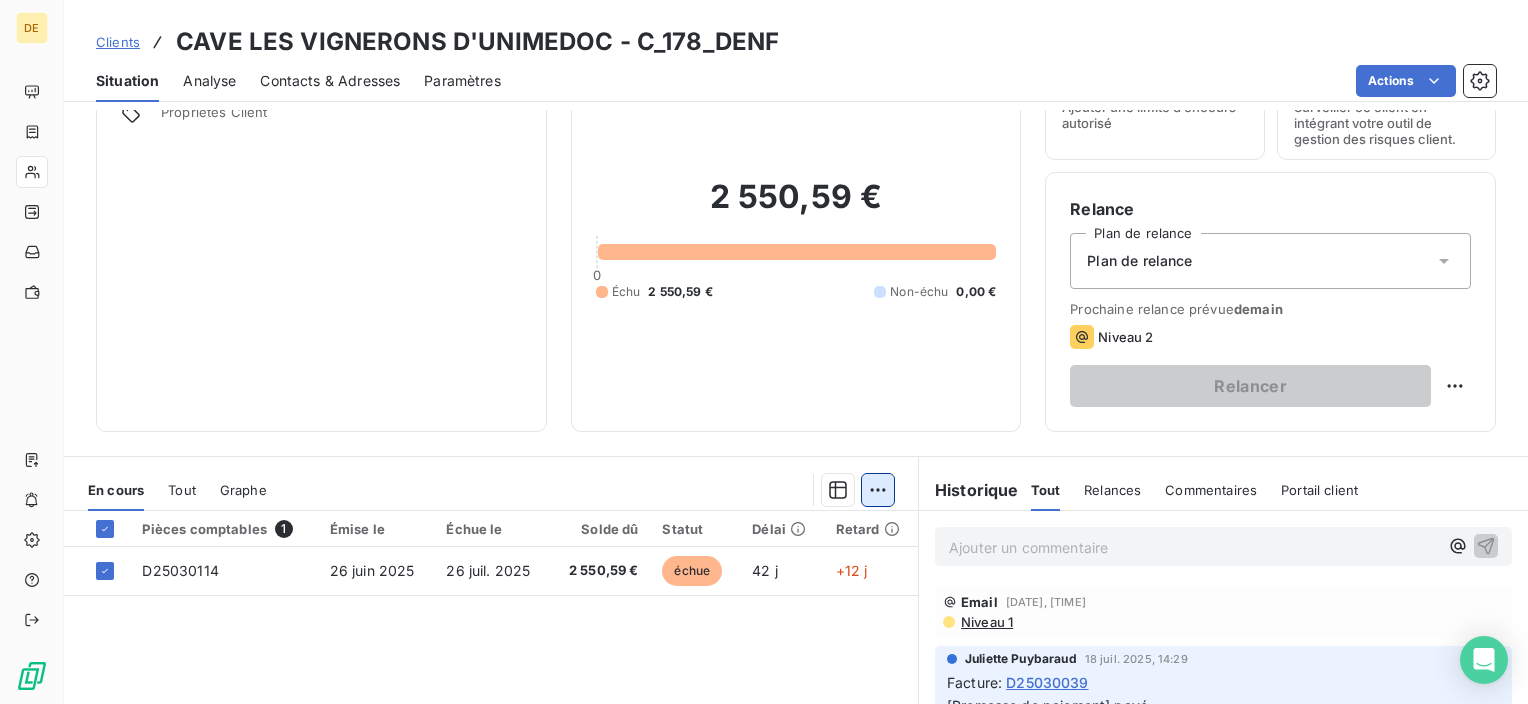 click on "DE Clients CAVE LES VIGNERONS D'UNIMEDOC - C_178_DENF Situation Analyse Contacts & Adresses Paramètres Actions Informations client Propriétés Client Encours client   [PRICE] 0 Échu [PRICE] Non-échu 0,00 €     Limite d’encours Ajouter une limite d’encours autorisé Gestion du risque Surveiller ce client en intégrant votre outil de gestion des risques client. Relance Plan de relance Plan de relance Prochaine relance prévue  demain Niveau 2 Relancer En cours Tout Graphe Pièces comptables 1 Émise le Échue le Solde dû Statut Délai   Retard   D25030114 [DATE] [DATE] [PRICE] échue 42 j +12 j Lignes par page 25 Précédent 1 Suivant Historique Tout Relances Commentaires Portail client Tout Relances Commentaires Portail client Ajouter un commentaire ﻿ Email [DATE], [TIME] Niveau 1 [LAST] [DATE] Facture  : D25030039 [Promesse de paiement] payé [DATE] Facture  : D25030039 Paiement reçu [PRICE] Email" at bounding box center (764, 352) 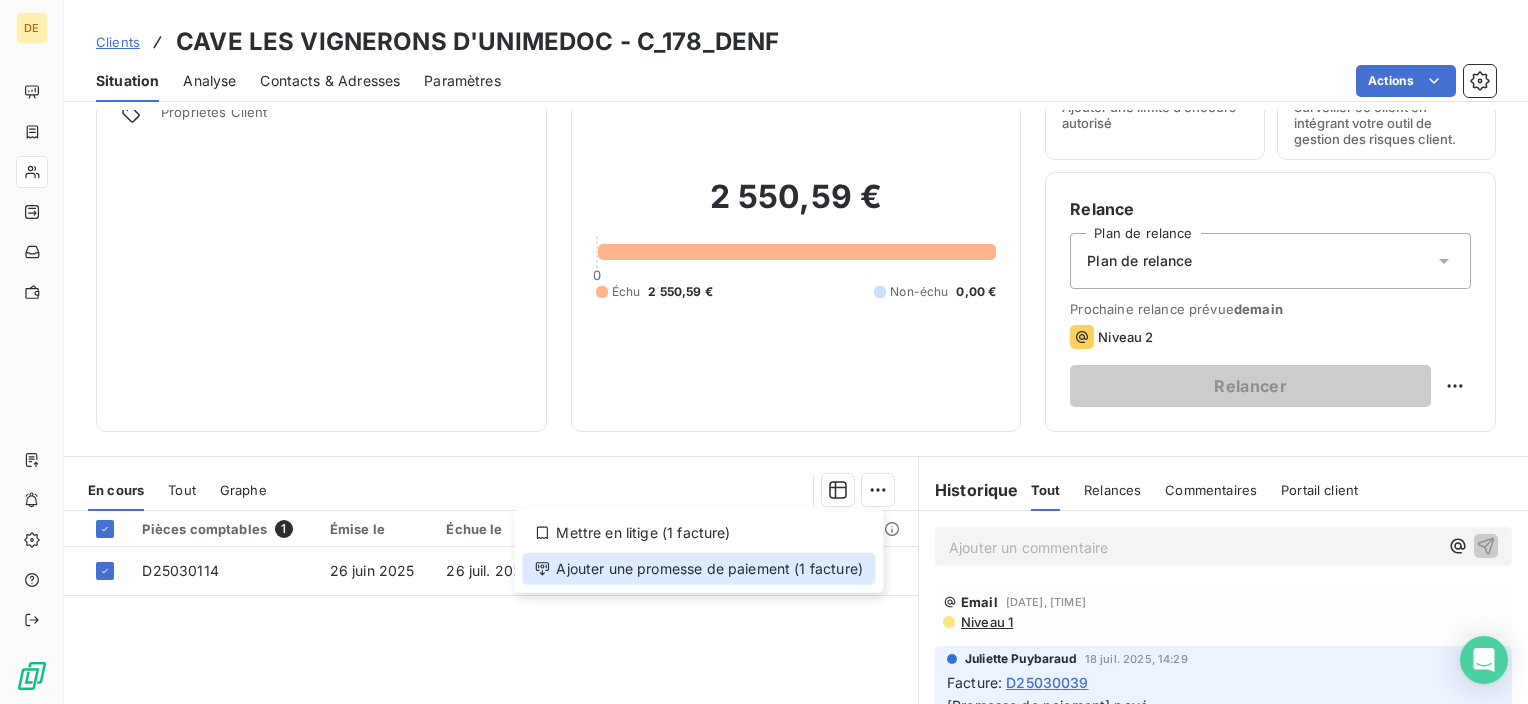 click on "Ajouter une promesse de paiement (1 facture)" at bounding box center [698, 569] 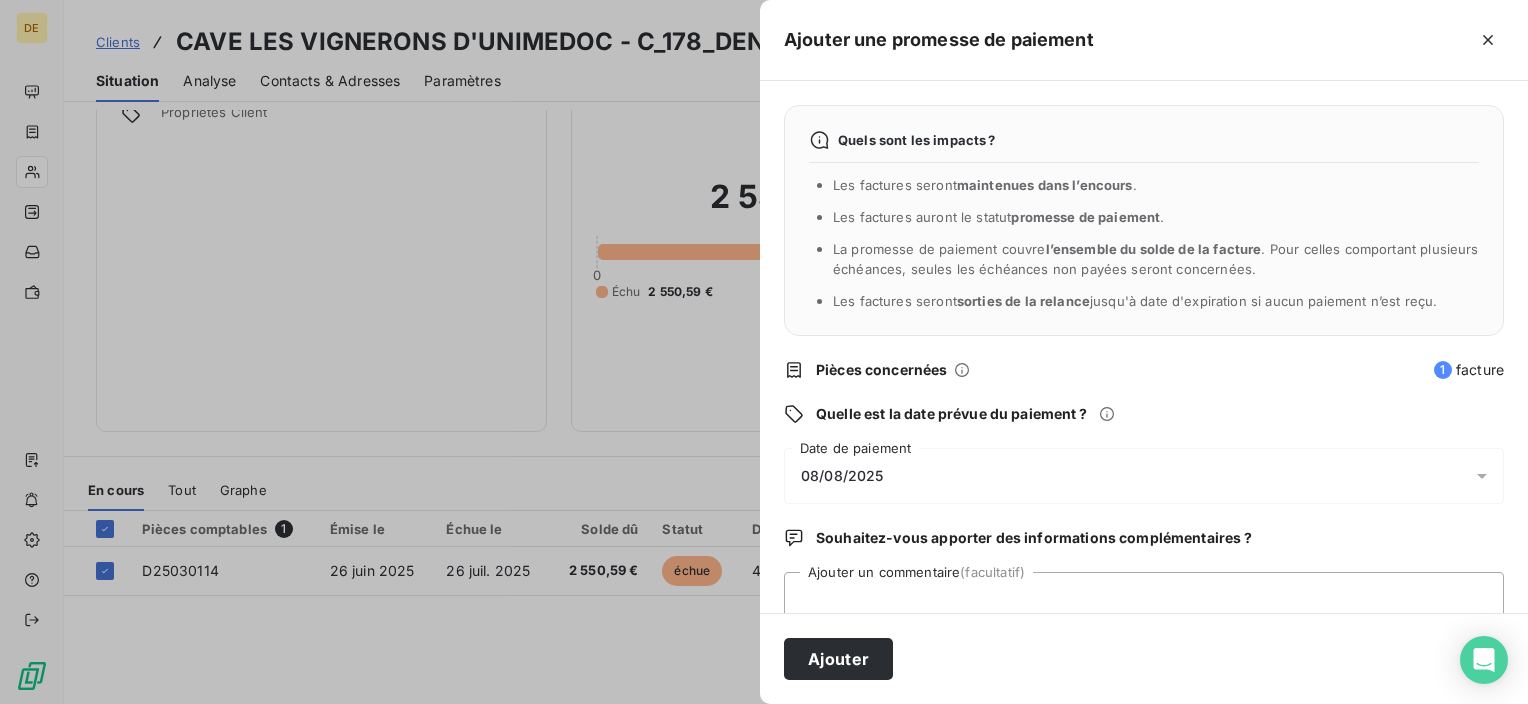 scroll, scrollTop: 56, scrollLeft: 0, axis: vertical 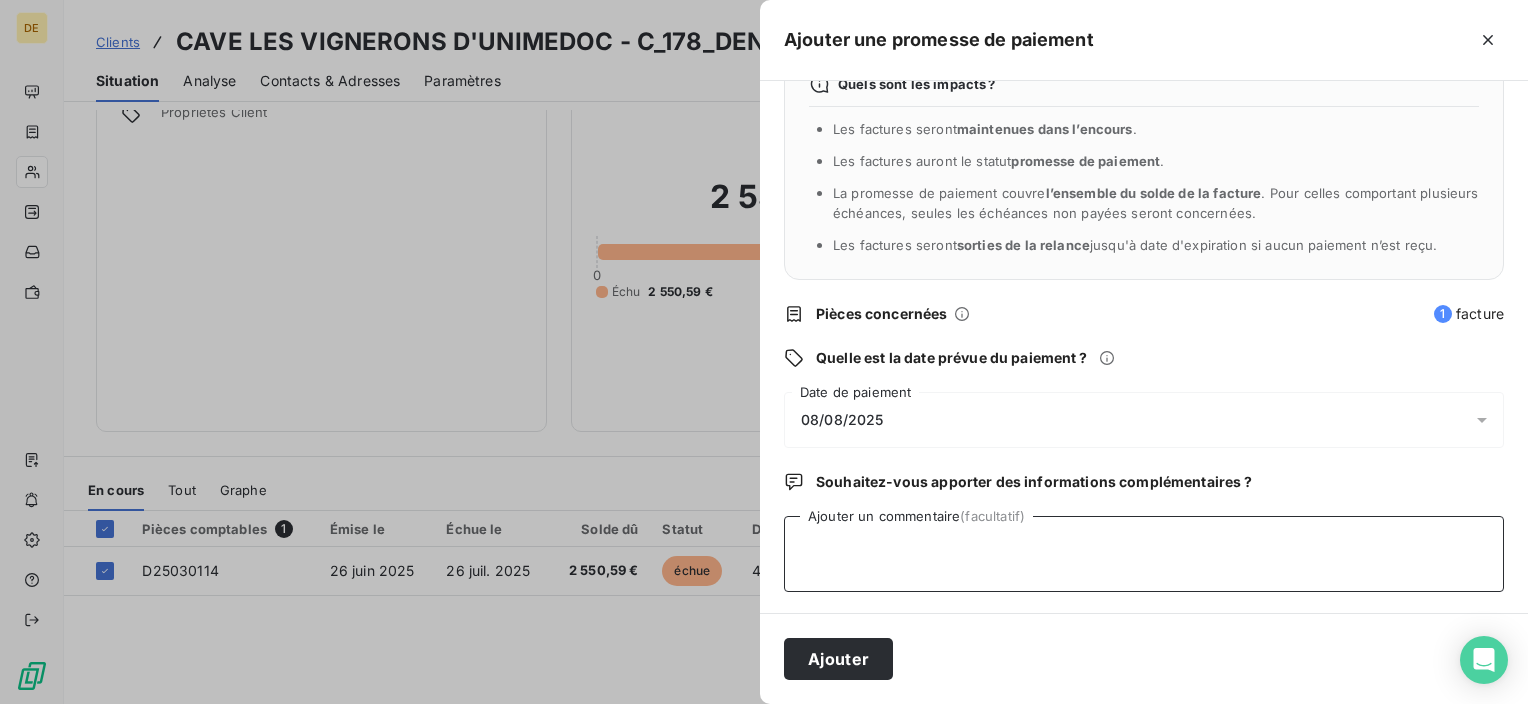 click on "Ajouter un commentaire  (facultatif)" at bounding box center (1144, 554) 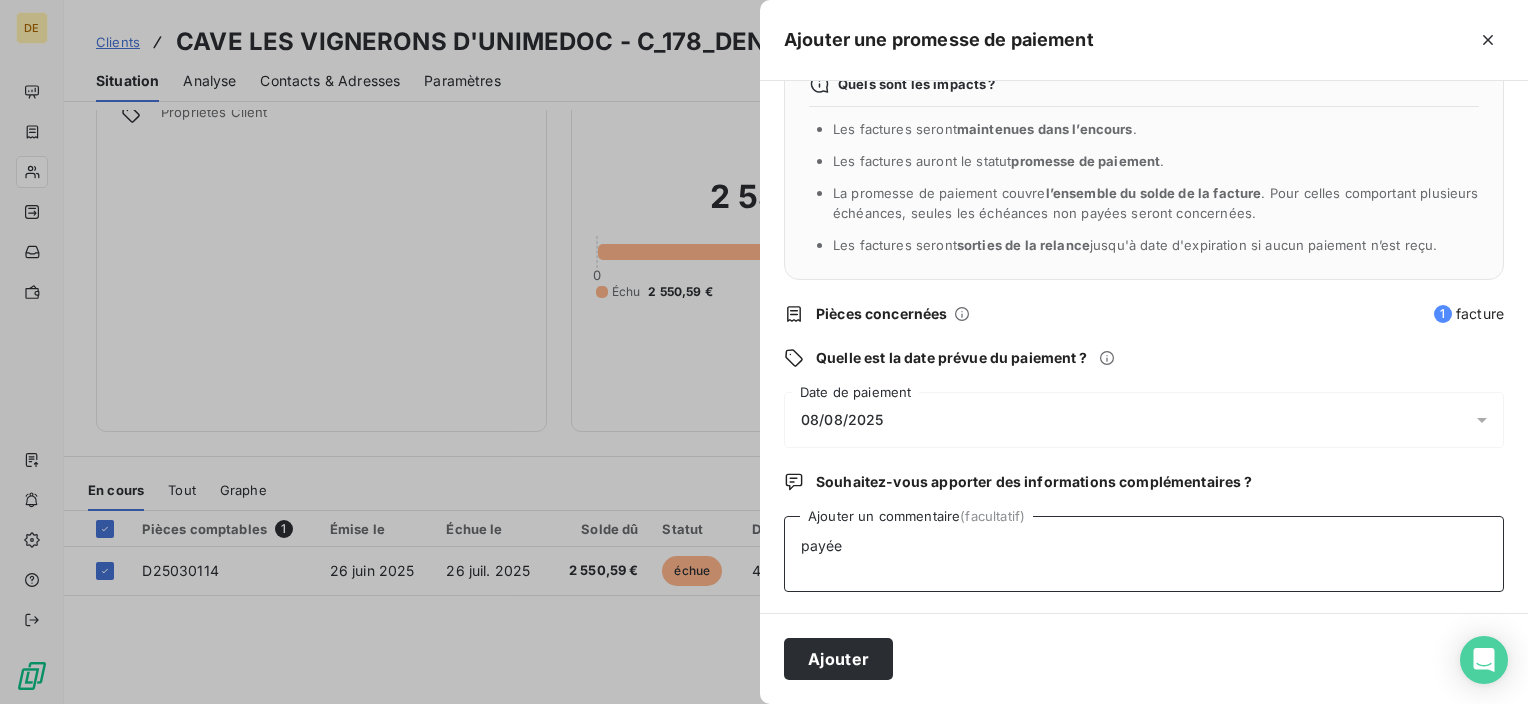 type on "payée" 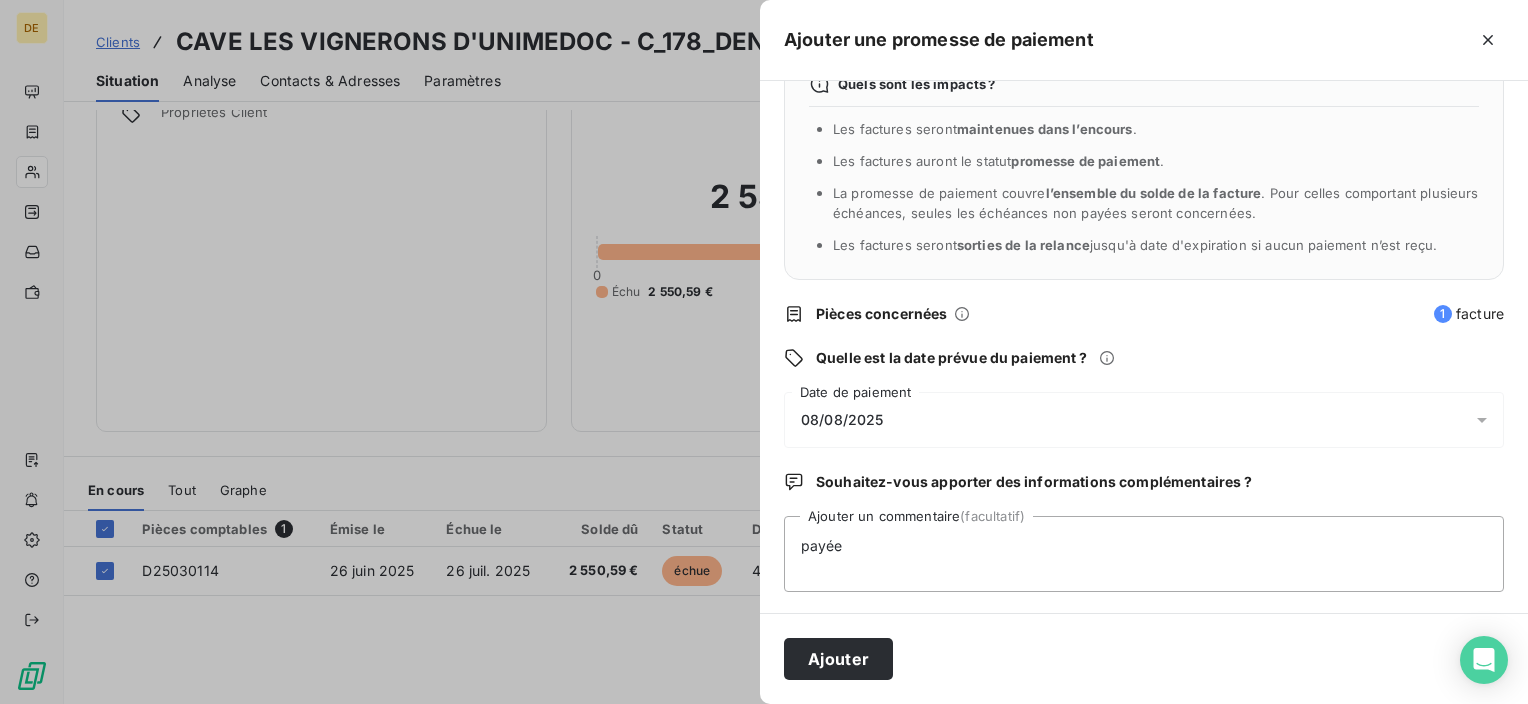 click on "08/08/2025" at bounding box center (1144, 420) 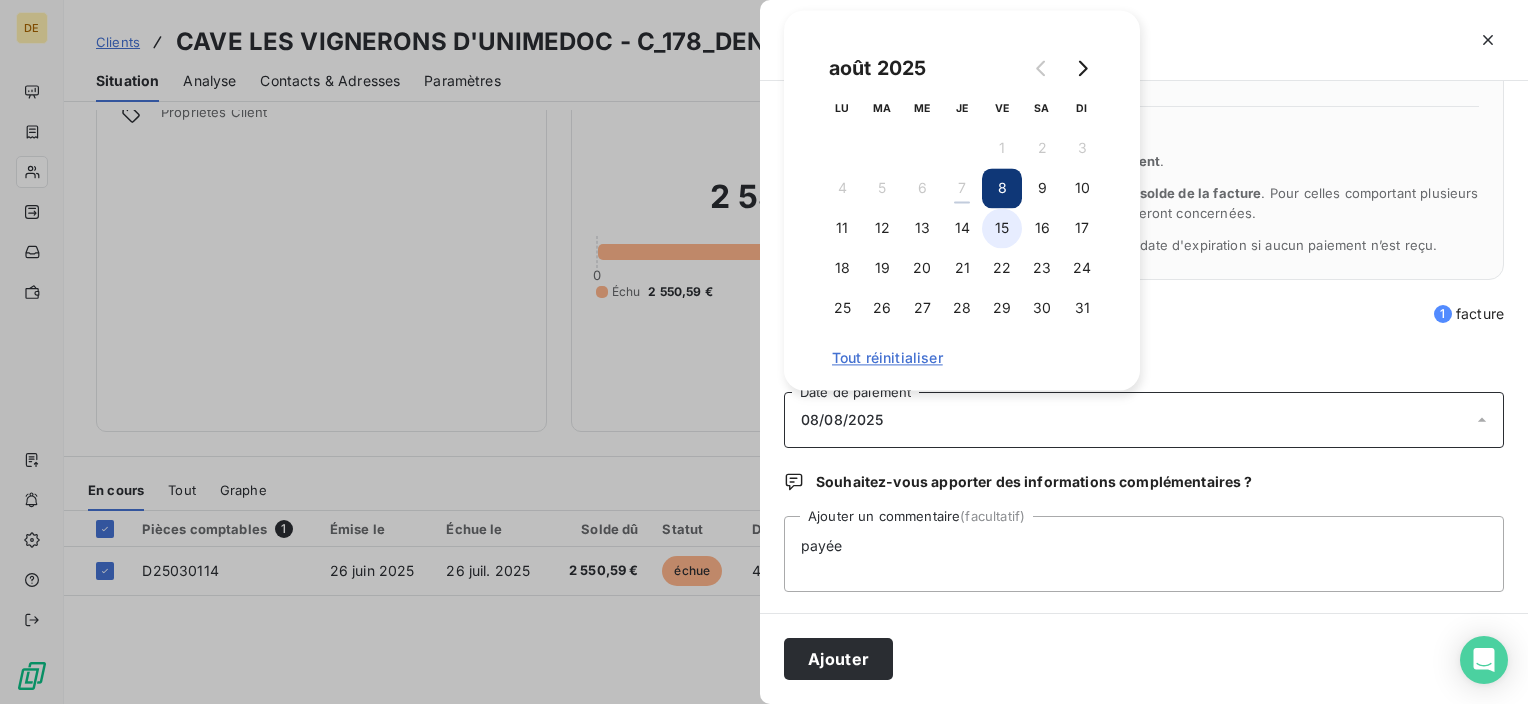 click on "15" at bounding box center (1002, 228) 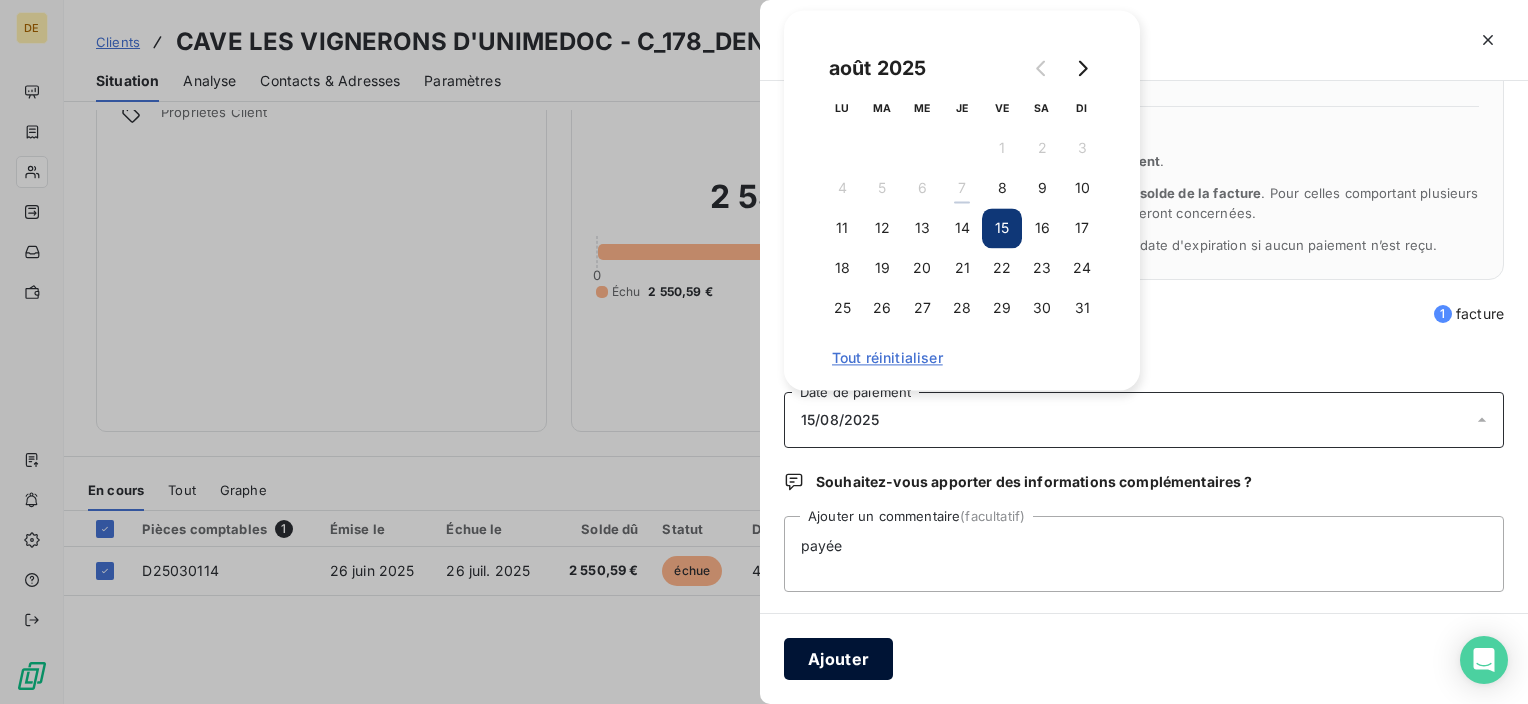 click on "Ajouter" at bounding box center [838, 659] 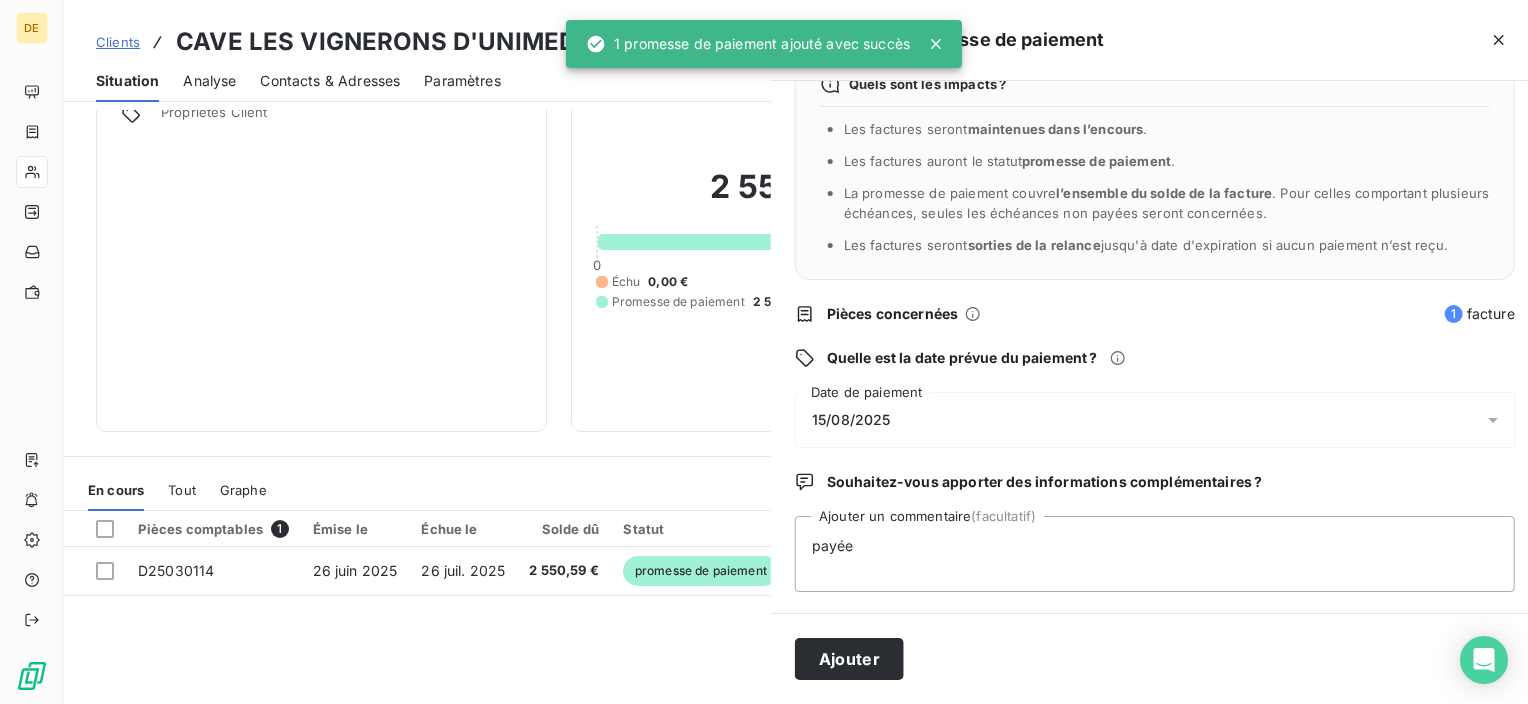 type 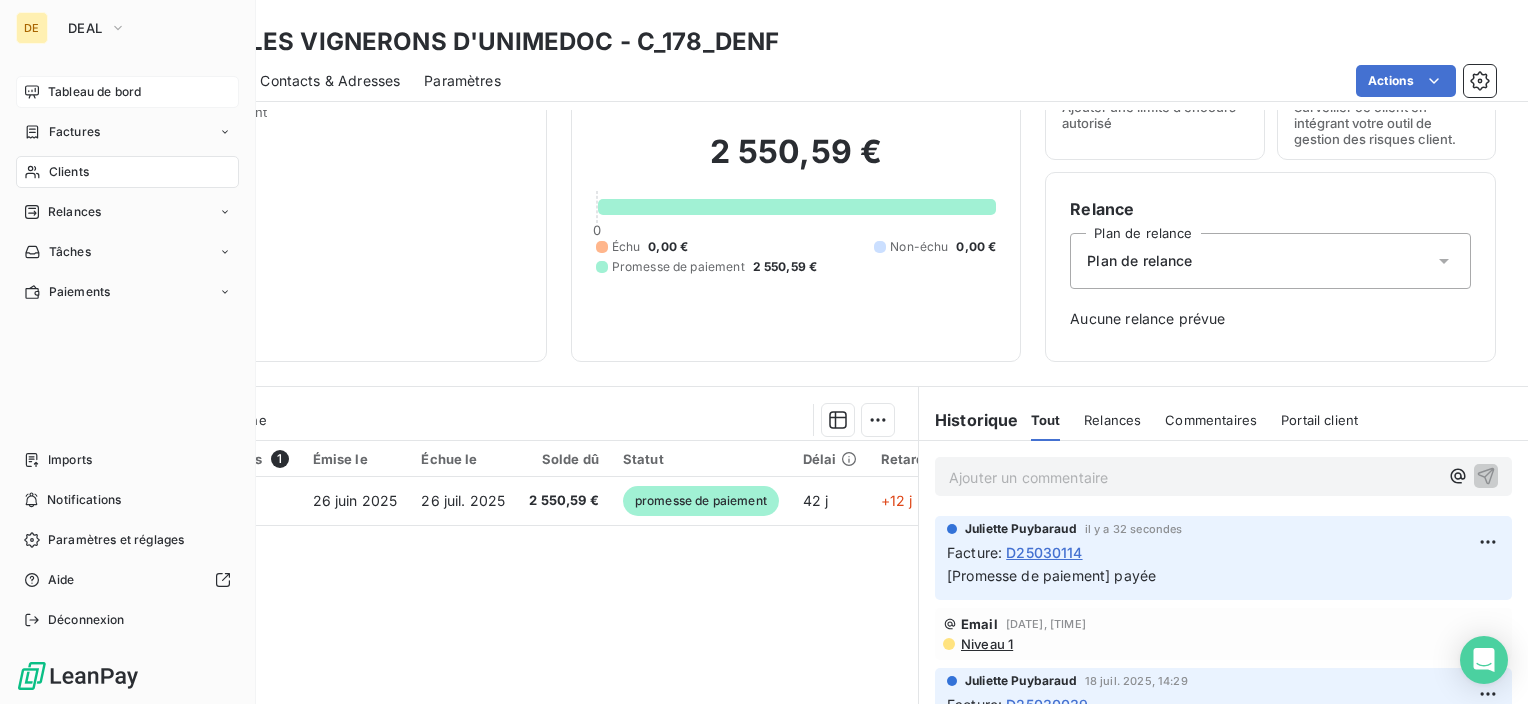 click on "Tableau de bord" at bounding box center (127, 92) 